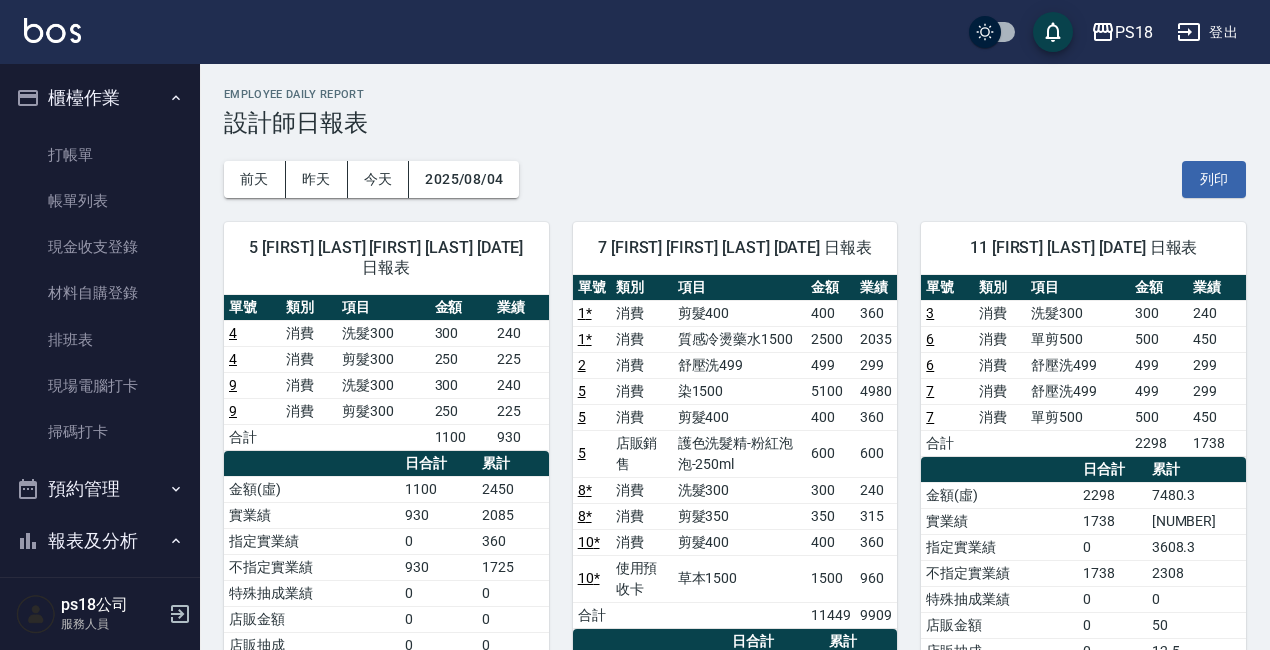 scroll, scrollTop: 0, scrollLeft: 0, axis: both 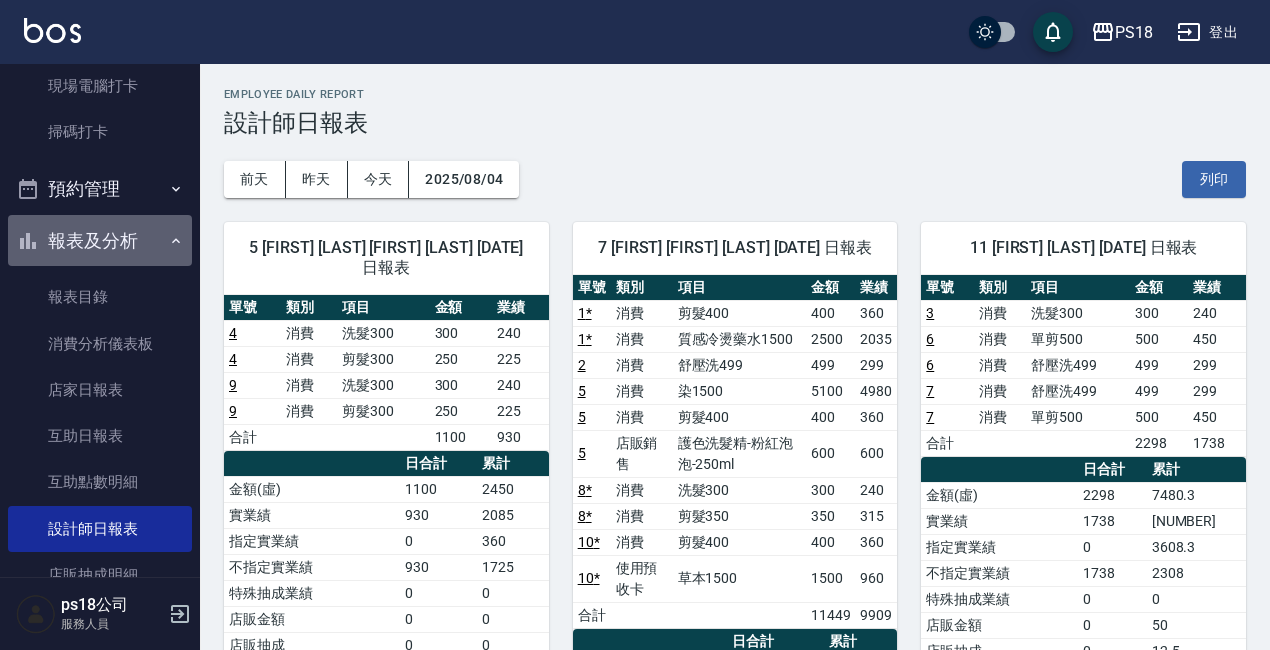 click 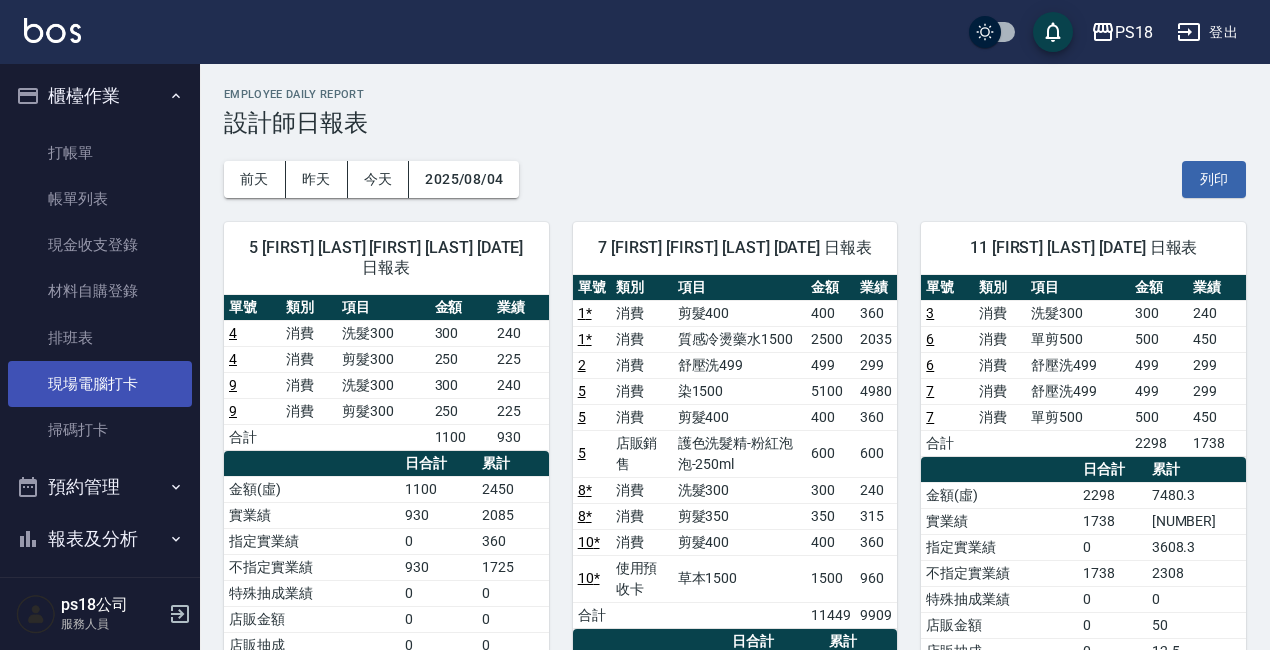 scroll, scrollTop: 0, scrollLeft: 0, axis: both 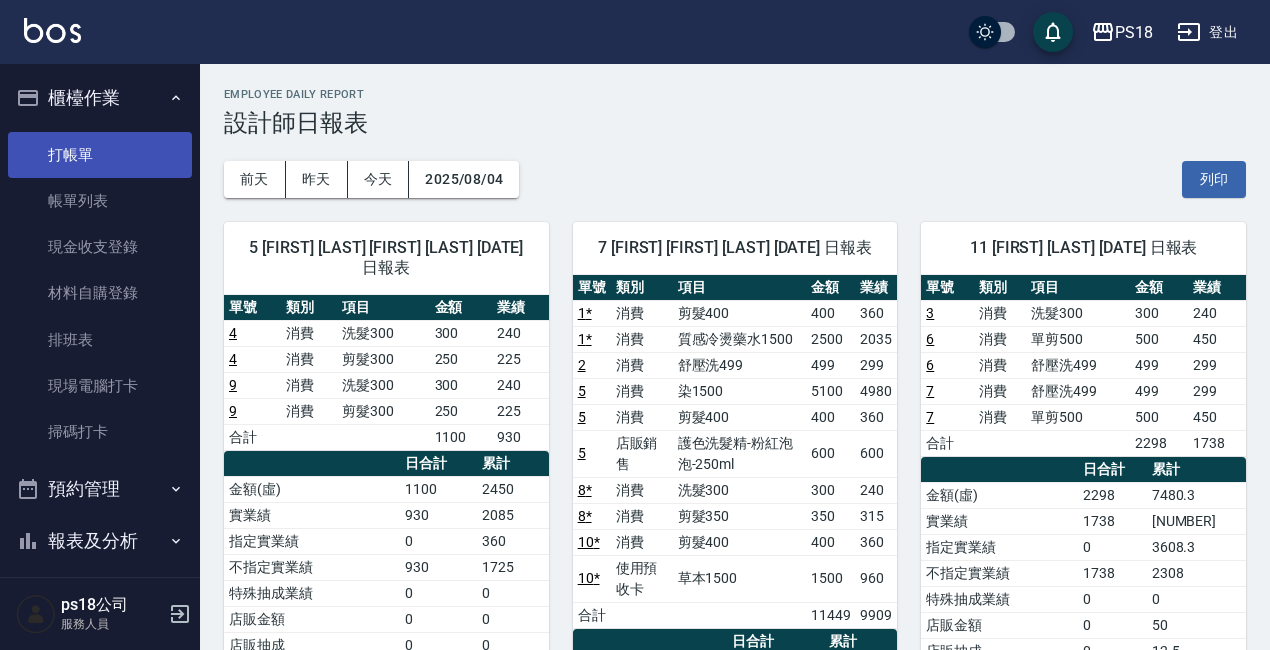 click on "打帳單" at bounding box center [100, 155] 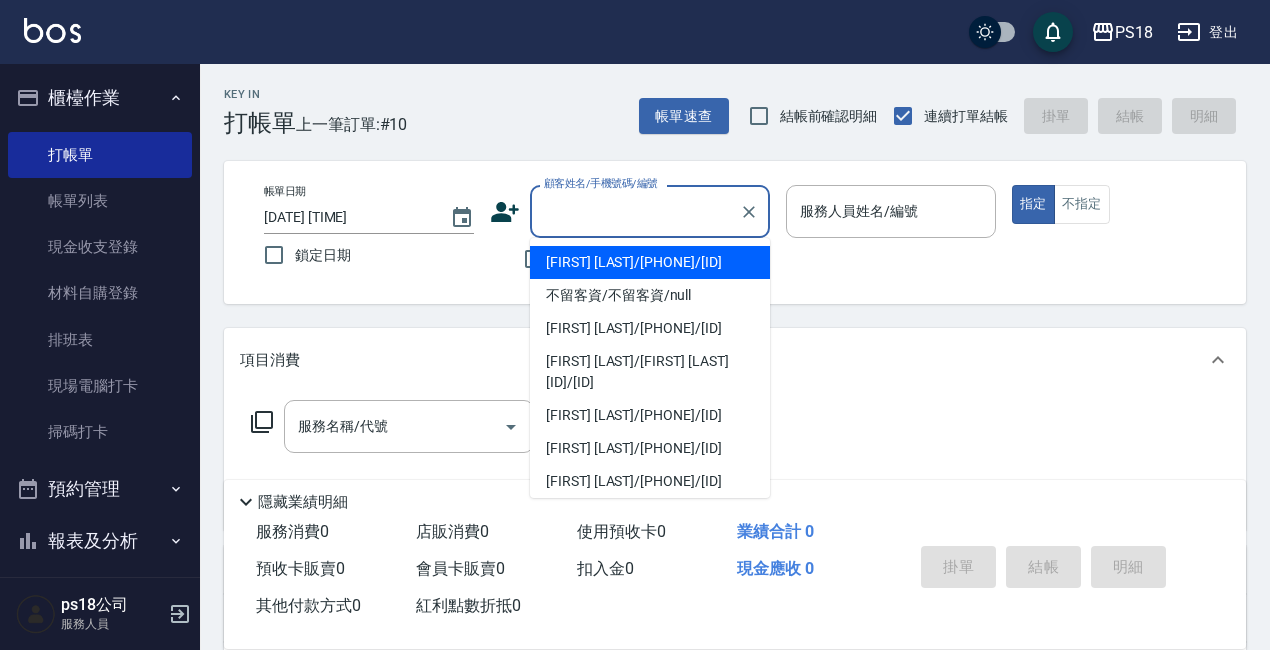 click on "顧客姓名/手機號碼/編號" at bounding box center [635, 211] 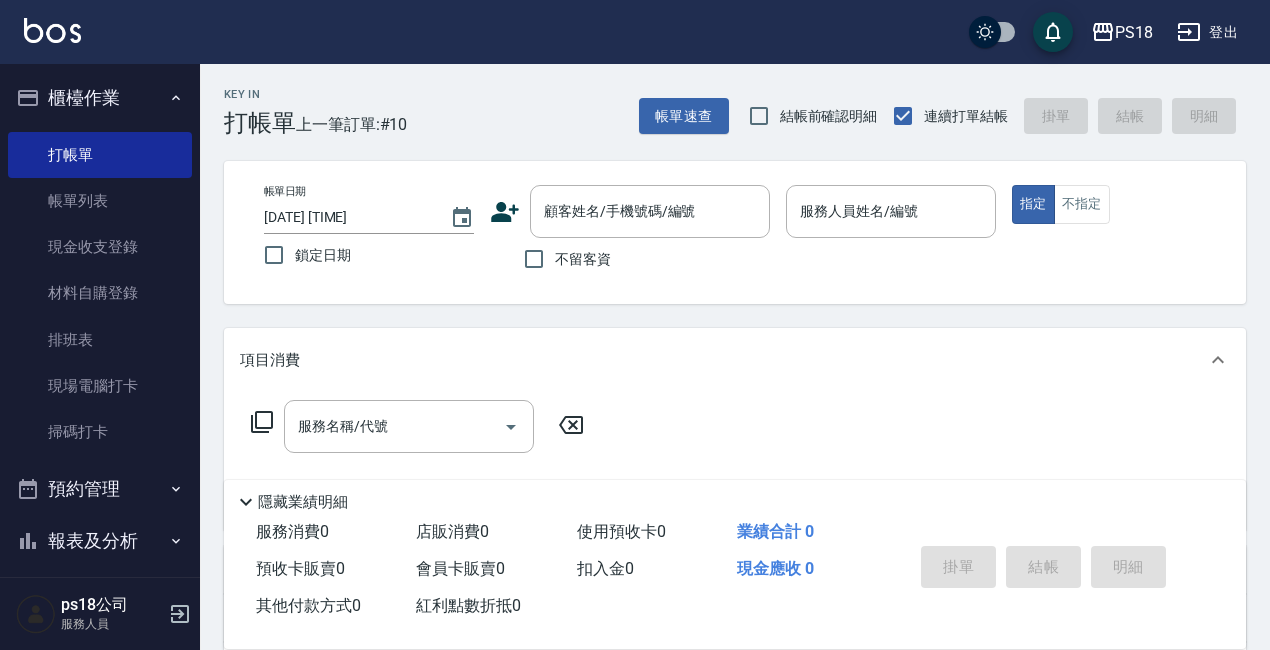 click on "帳單日期 [DATE] [TIME] 鎖定日期 顧客姓名/手機號碼/編號 顧客姓名/手機號碼/編號 不留客資 服務人員姓名/編號 服務人員姓名/編號 指定 不指定" at bounding box center [735, 232] 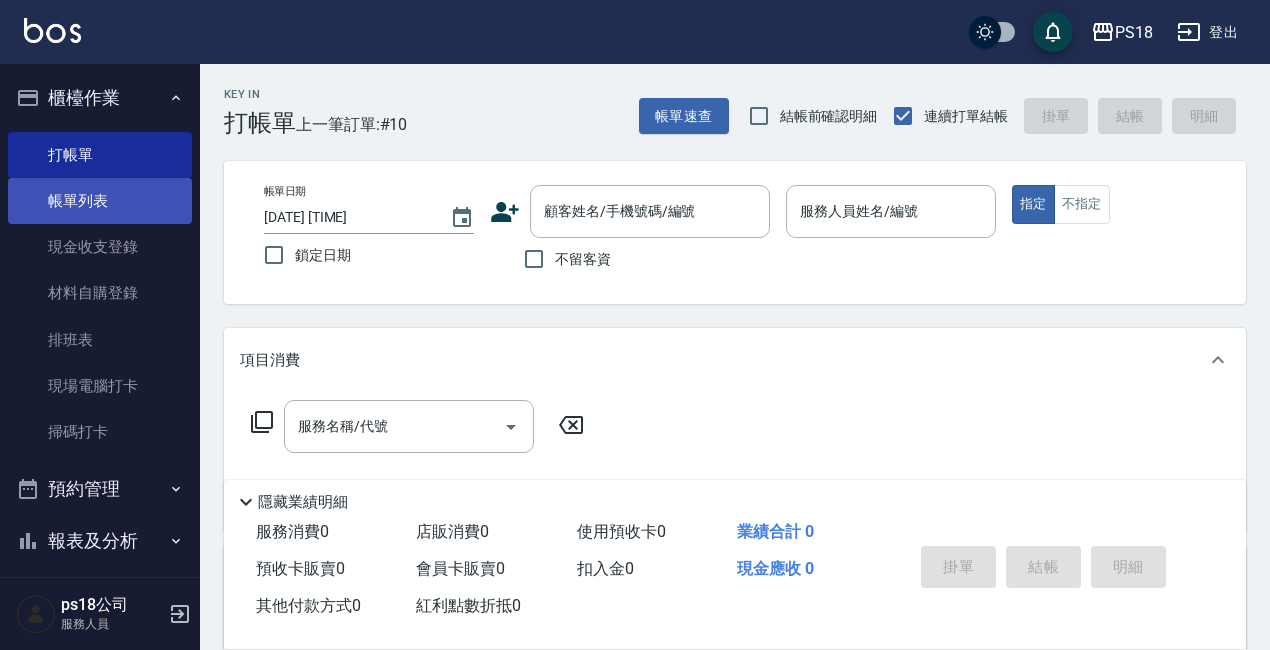 click on "帳單列表" at bounding box center [100, 201] 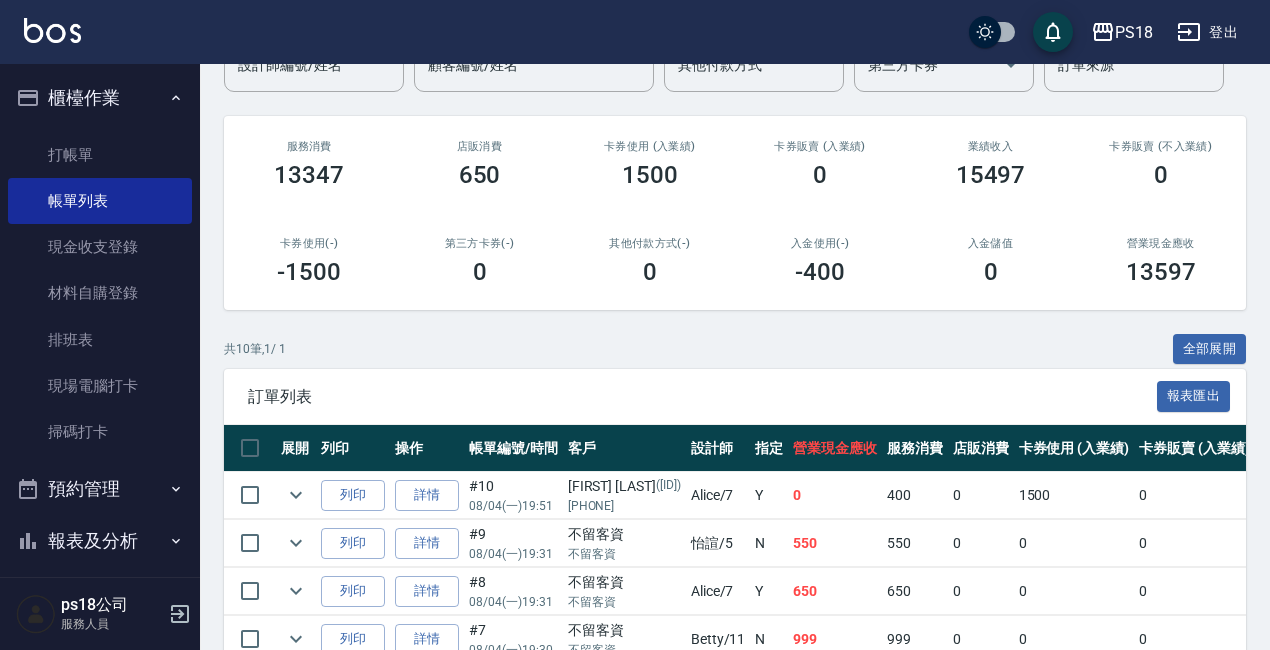 scroll, scrollTop: 200, scrollLeft: 0, axis: vertical 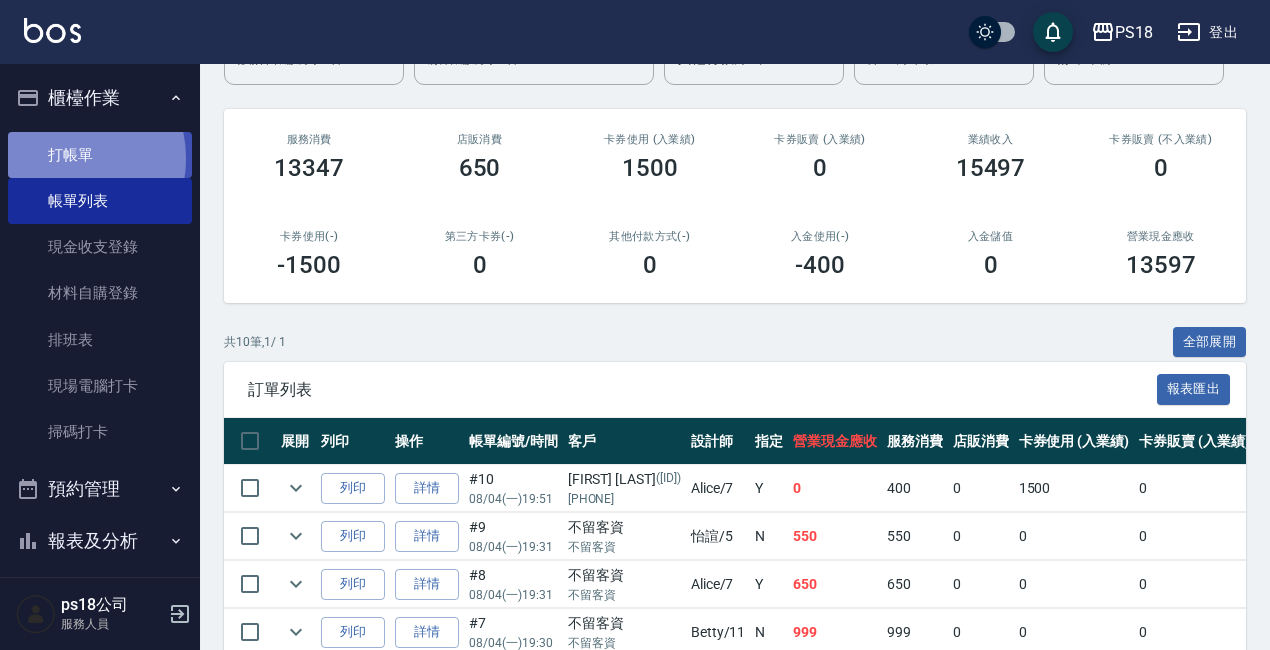 click on "打帳單" at bounding box center [100, 155] 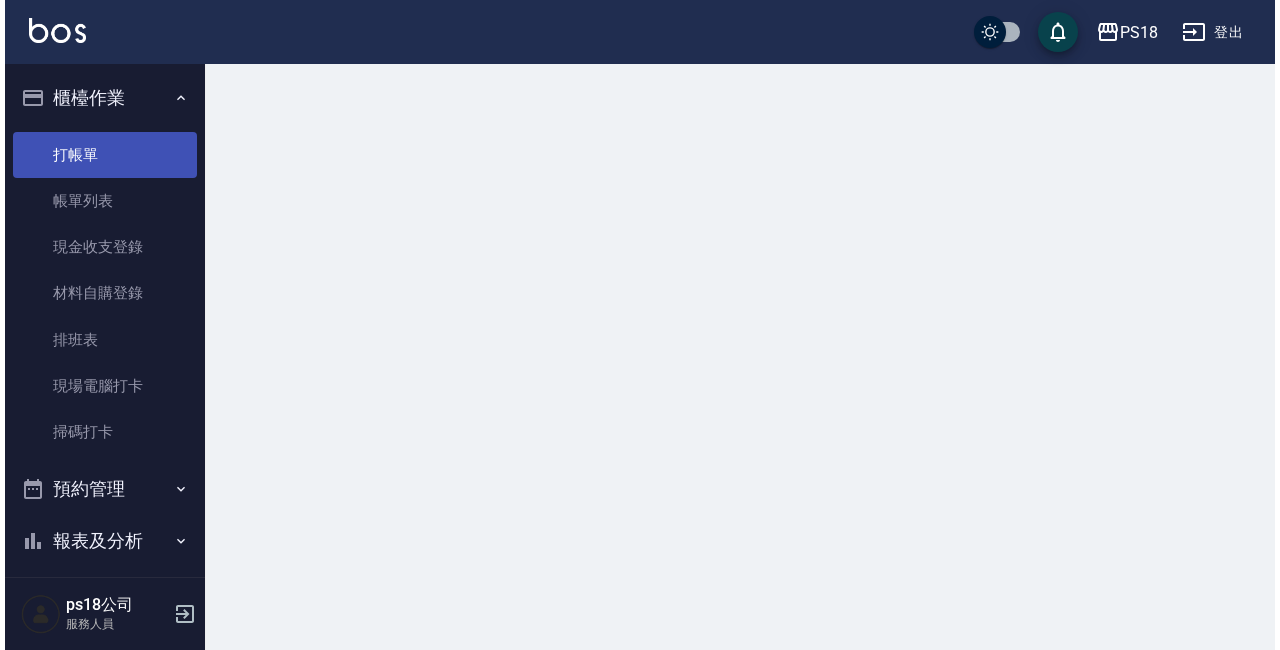 scroll, scrollTop: 0, scrollLeft: 0, axis: both 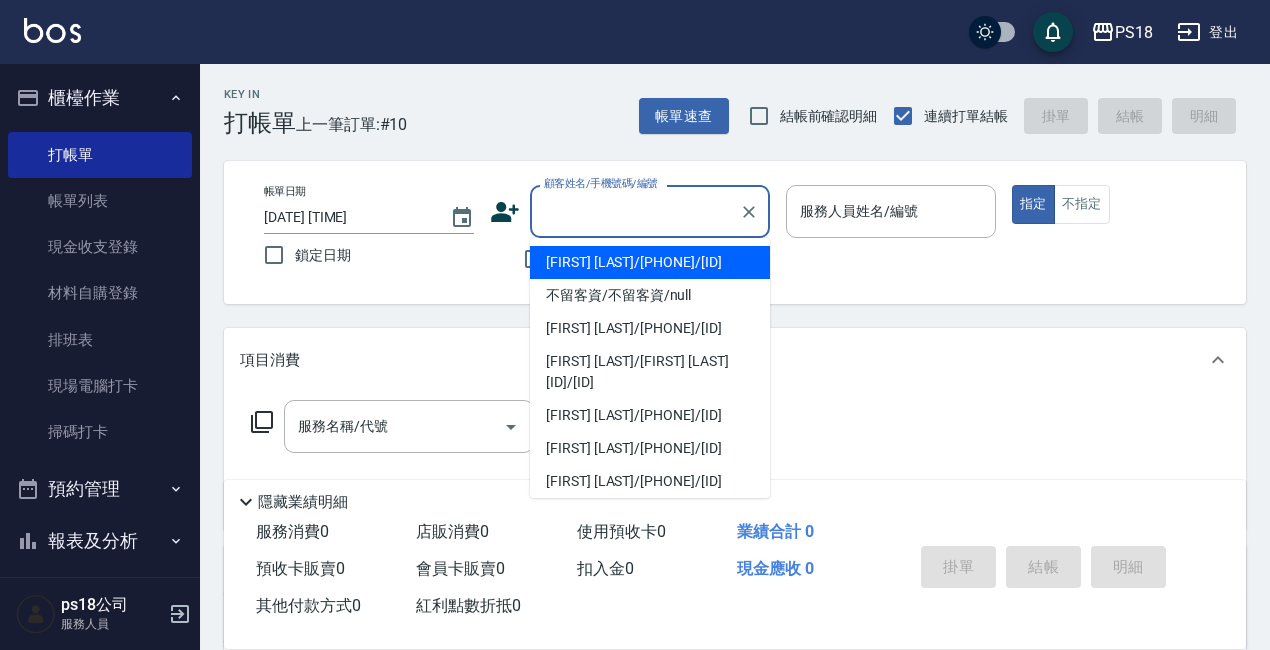 click on "顧客姓名/手機號碼/編號" at bounding box center (635, 211) 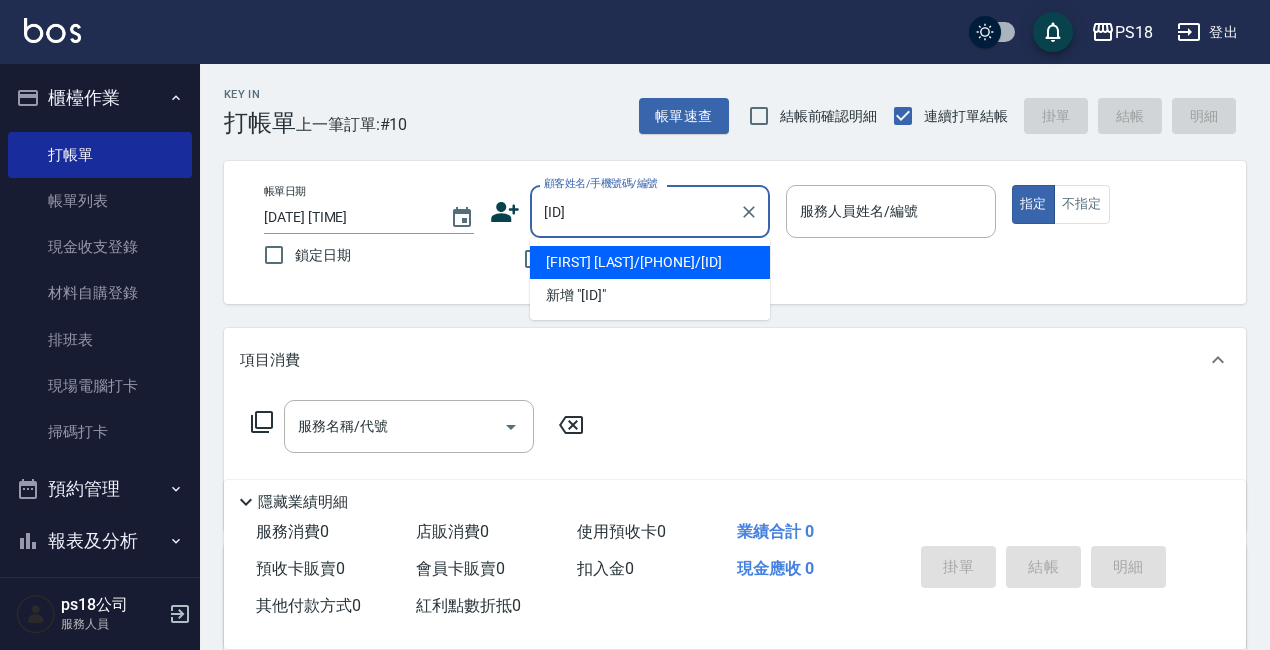 click on "[FIRST] [LAST]/[PHONE]/[ID]" at bounding box center (650, 262) 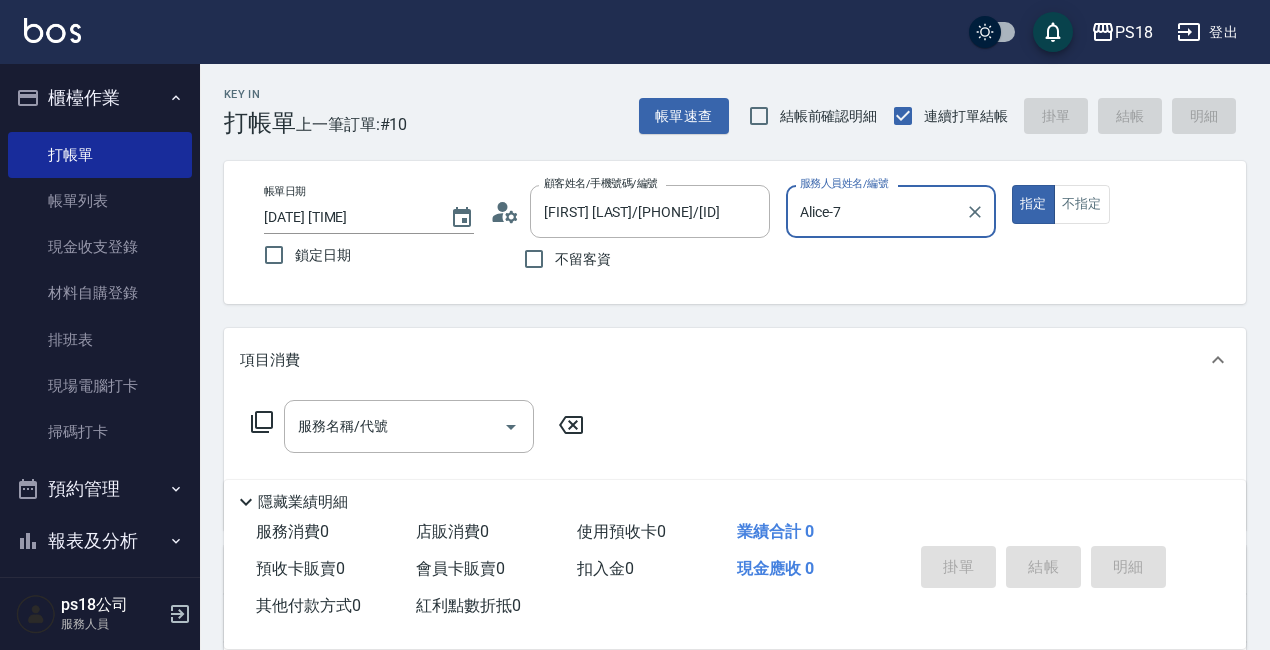 type on "Alice-7" 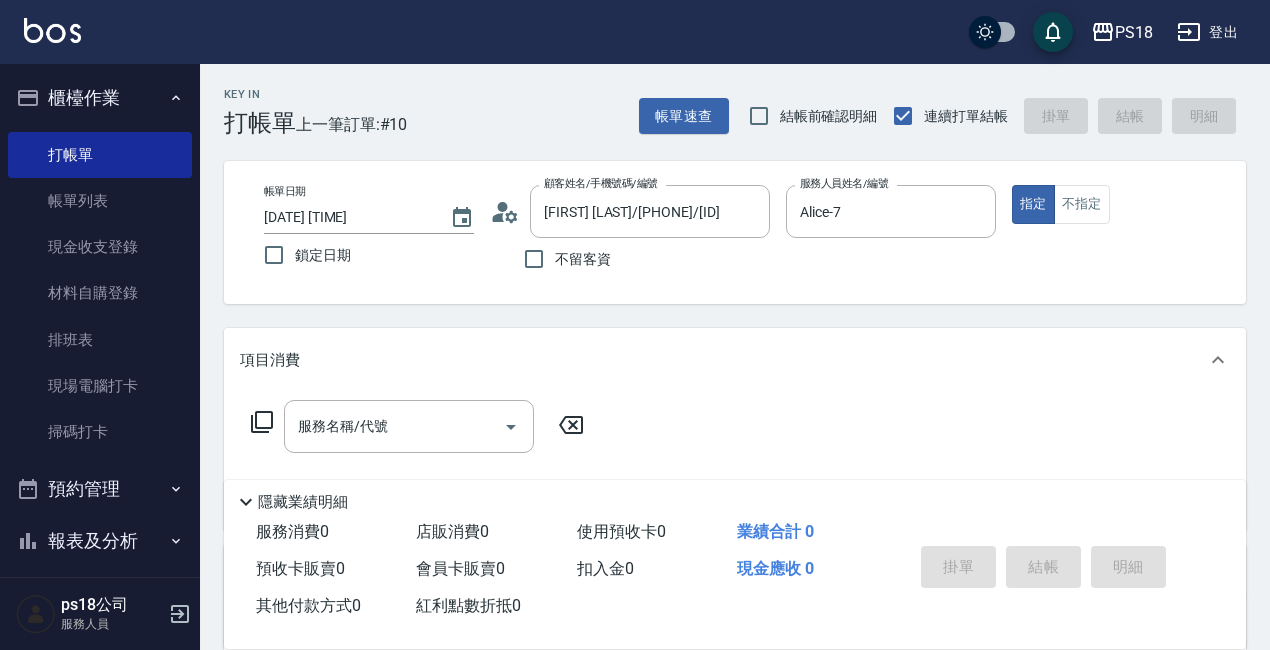 click 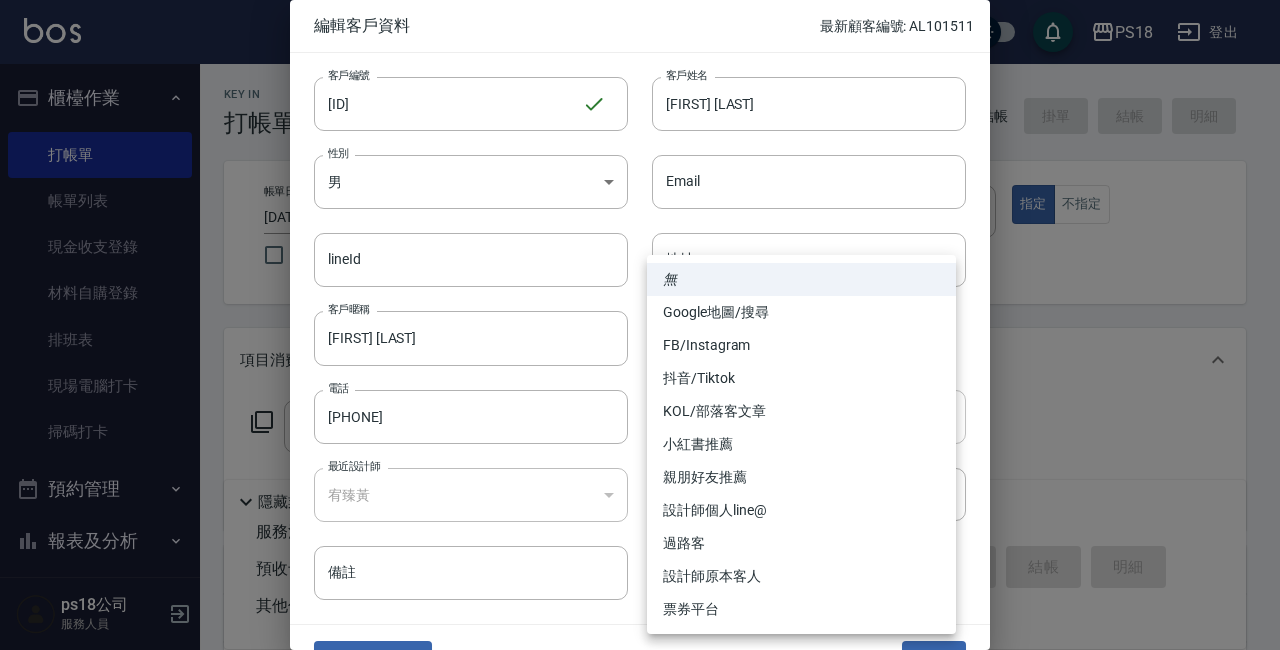 click on "PS18 登出 櫃檯作業 打帳單 帳單列表 現金收支登錄 材料自購登錄 排班表 現場電腦打卡 掃碼打卡 預約管理 預約管理 單日預約紀錄 單週預約紀錄 報表及分析 報表目錄 消費分析儀表板 店家日報表 互助日報表 互助點數明細 設計師日報表 店販抽成明細 客戶管理 客戶列表 員工及薪資 員工列表 全店打卡記錄 商品管理 商品列表 ps18公司 服務人員 Key In 打帳單 上一筆訂單:#10 帳單速查 結帳前確認明細 連續打單結帳 掛單 結帳 明細 帳單日期 [DATE] [TIME] 鎖定日期 顧客姓名/手機號碼/編號 [FIRST] [LAST]/[PHONE]/[ID] 顧客姓名/手機號碼/編號 不留客資 服務人員姓名/編號 Alice-7 服務人員姓名/編號 指定 不指定 項目消費 服務名稱/代號 服務名稱/代號 店販銷售 服務人員姓名/編號 服務人員姓名/編號 商品代號/名稱 商品代號/名稱 預收卡販賣 卡券名稱/代號 卡券名稱/代號 3761元 0" at bounding box center [640, 489] 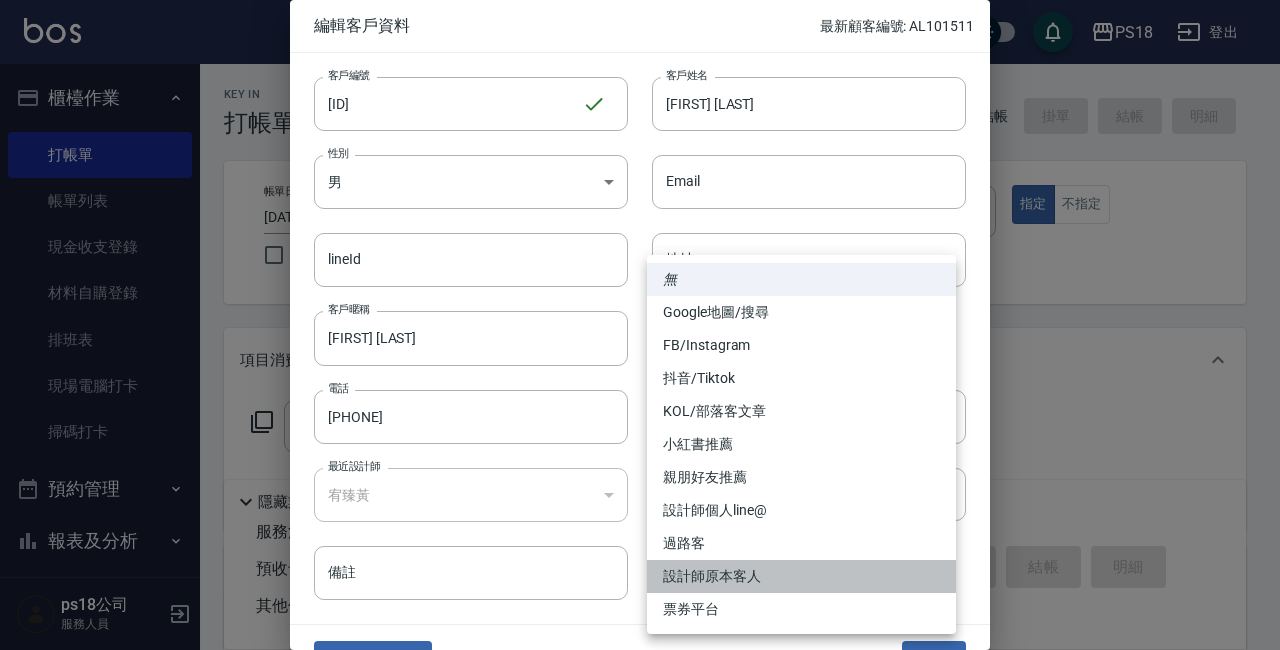 click on "設計師原本客人" at bounding box center (801, 576) 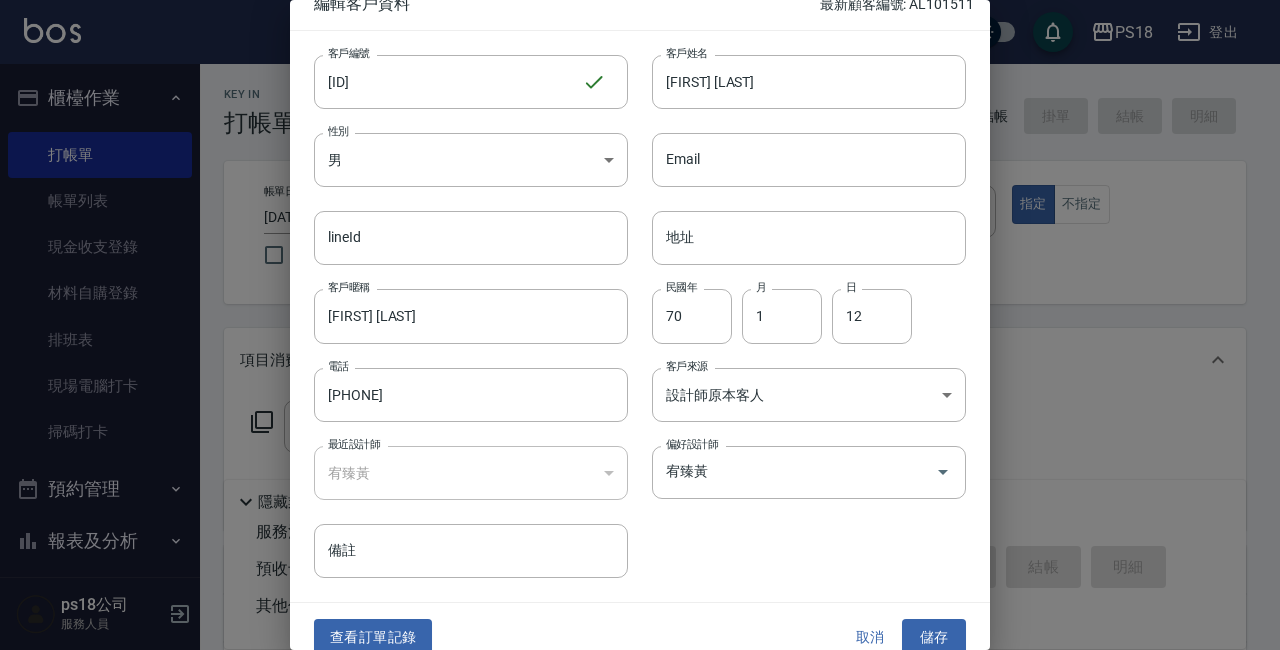 scroll, scrollTop: 43, scrollLeft: 0, axis: vertical 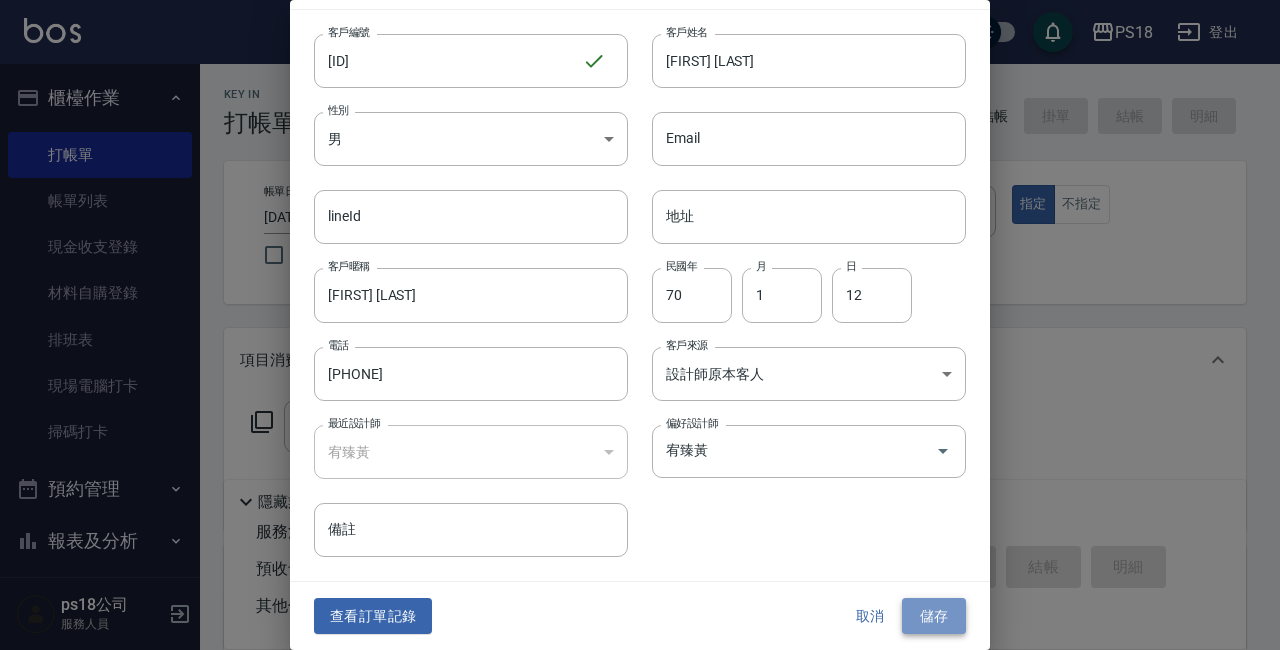 click on "儲存" at bounding box center [934, 616] 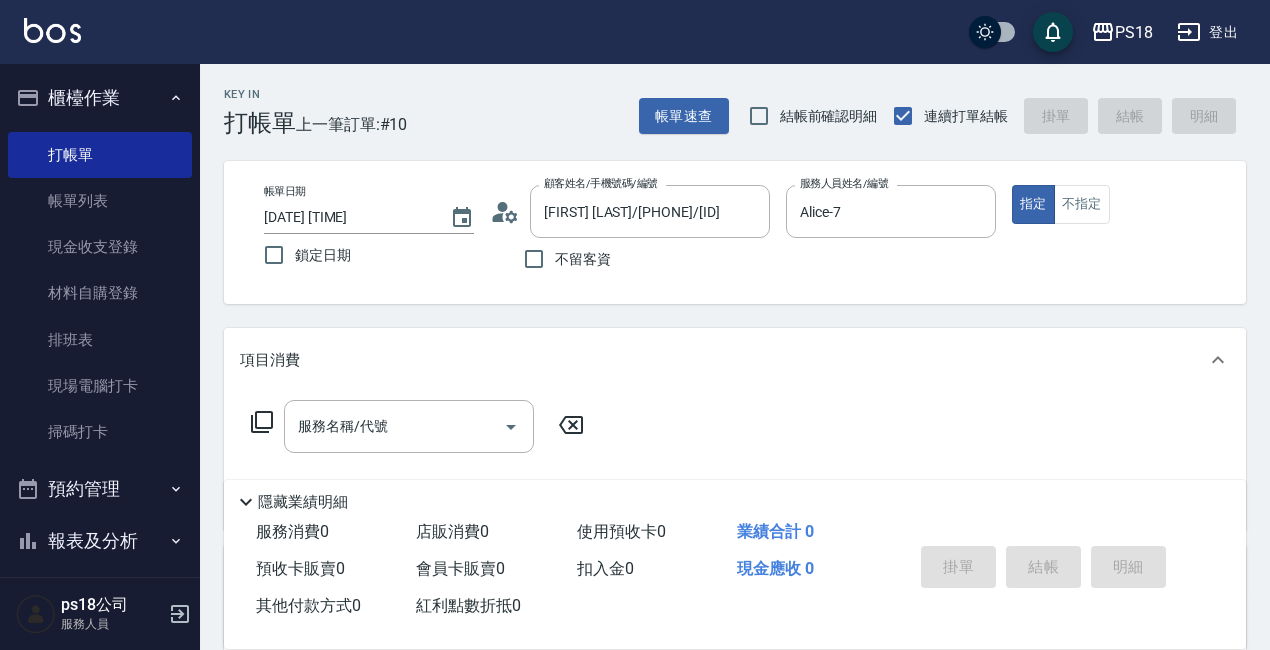 click 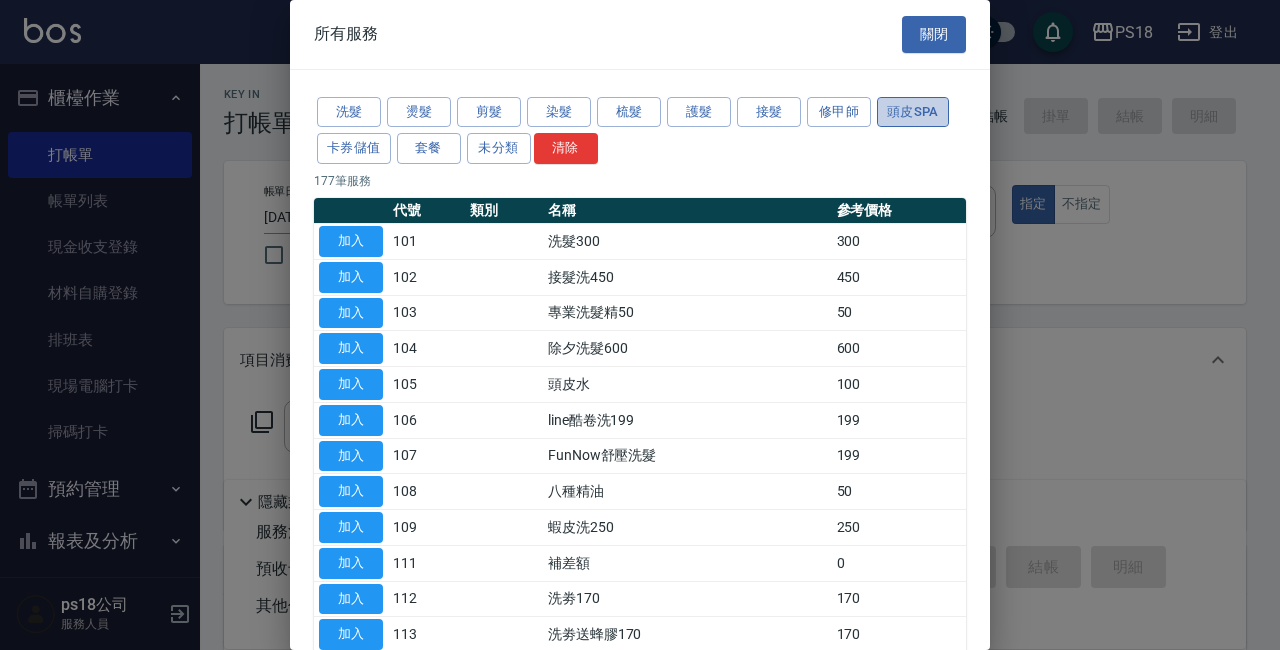 click on "頭皮SPA" at bounding box center [913, 112] 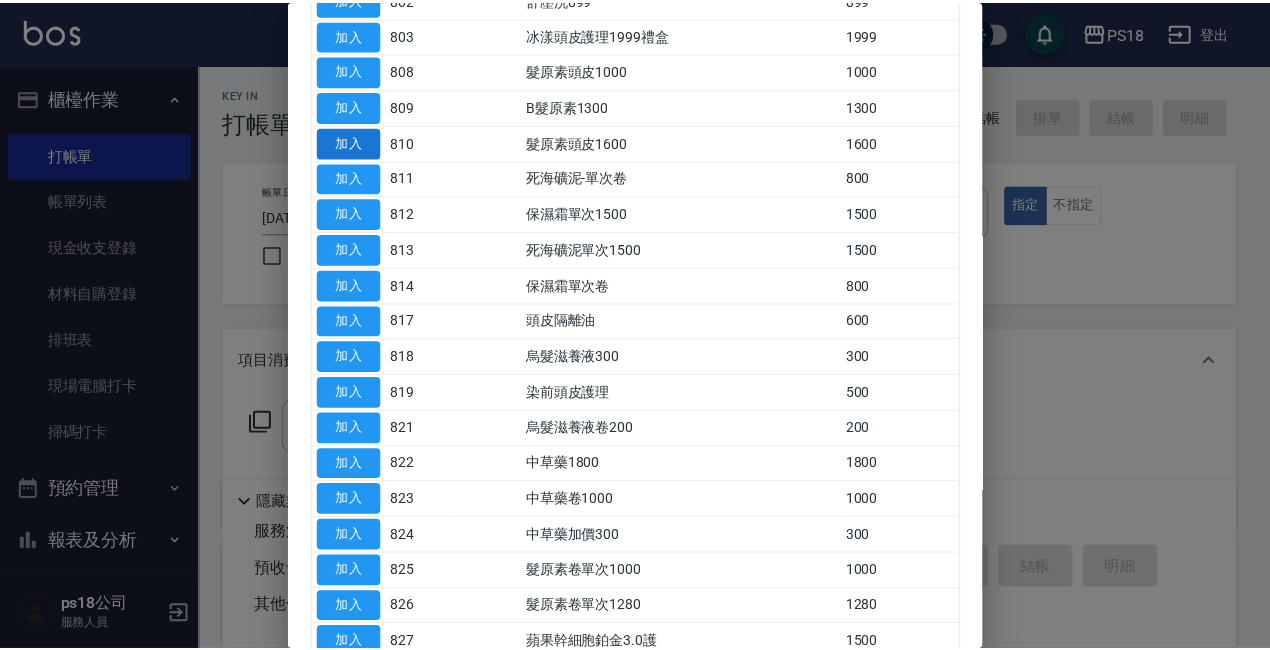 scroll, scrollTop: 300, scrollLeft: 0, axis: vertical 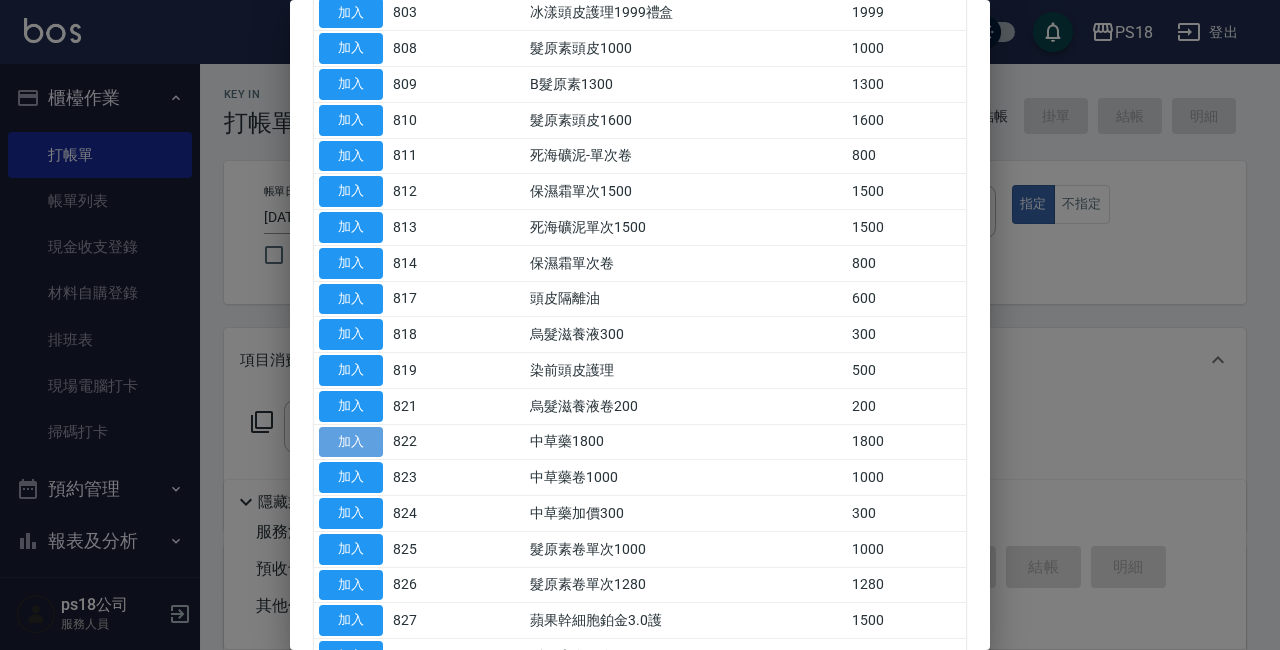click on "加入" at bounding box center (351, 442) 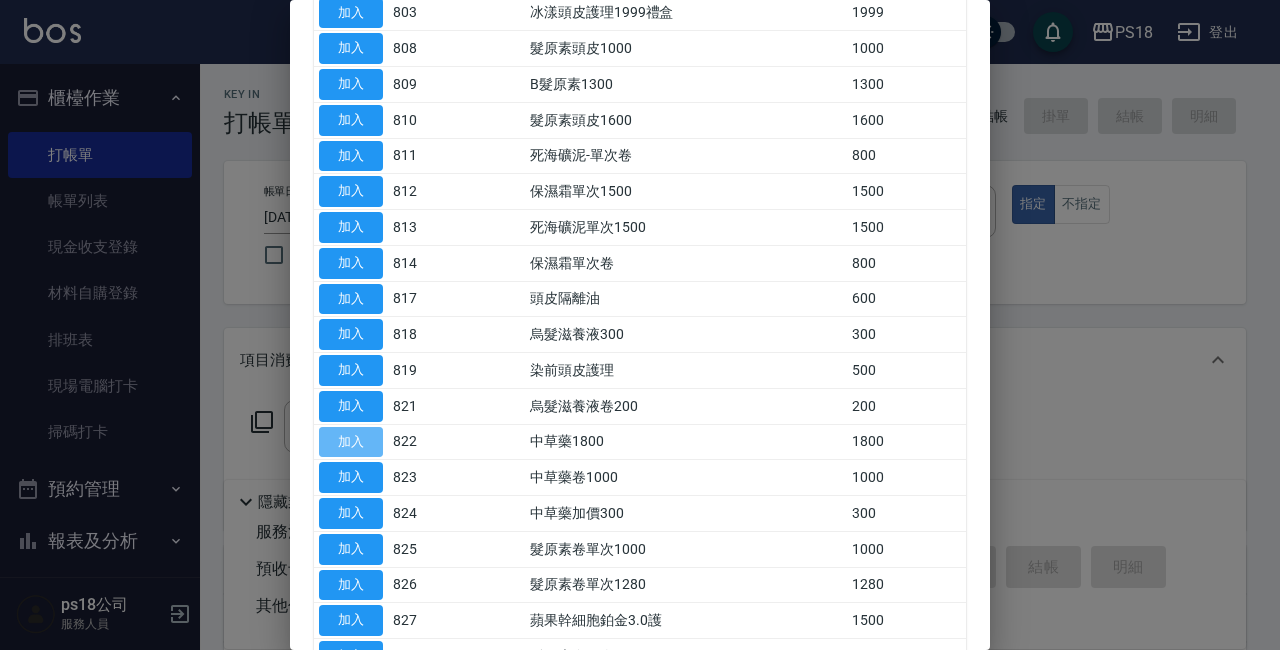 type on "中草藥1800(822)" 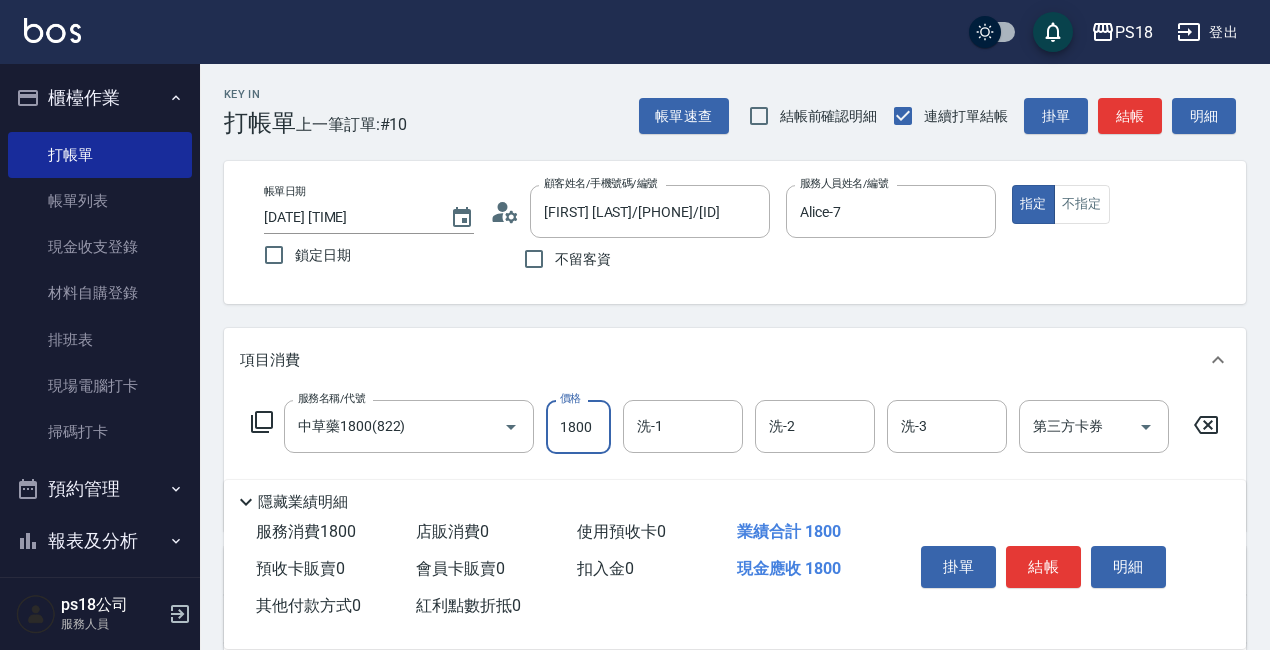 click on "1800" at bounding box center [578, 427] 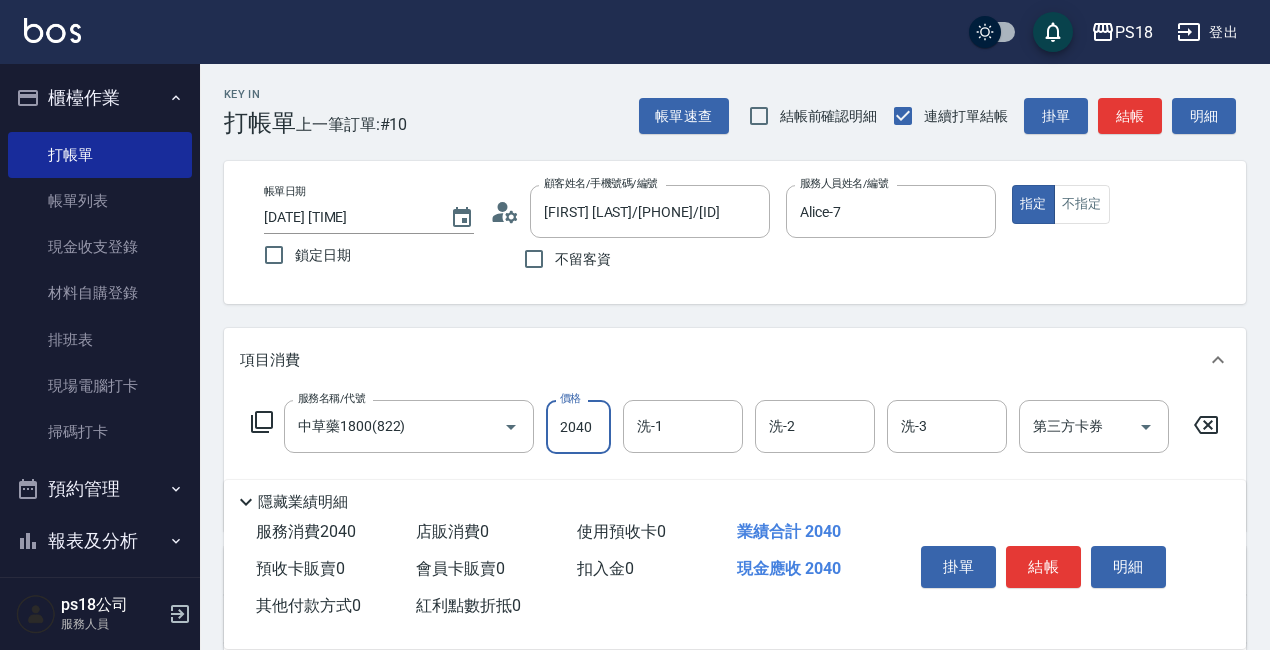 type on "2040" 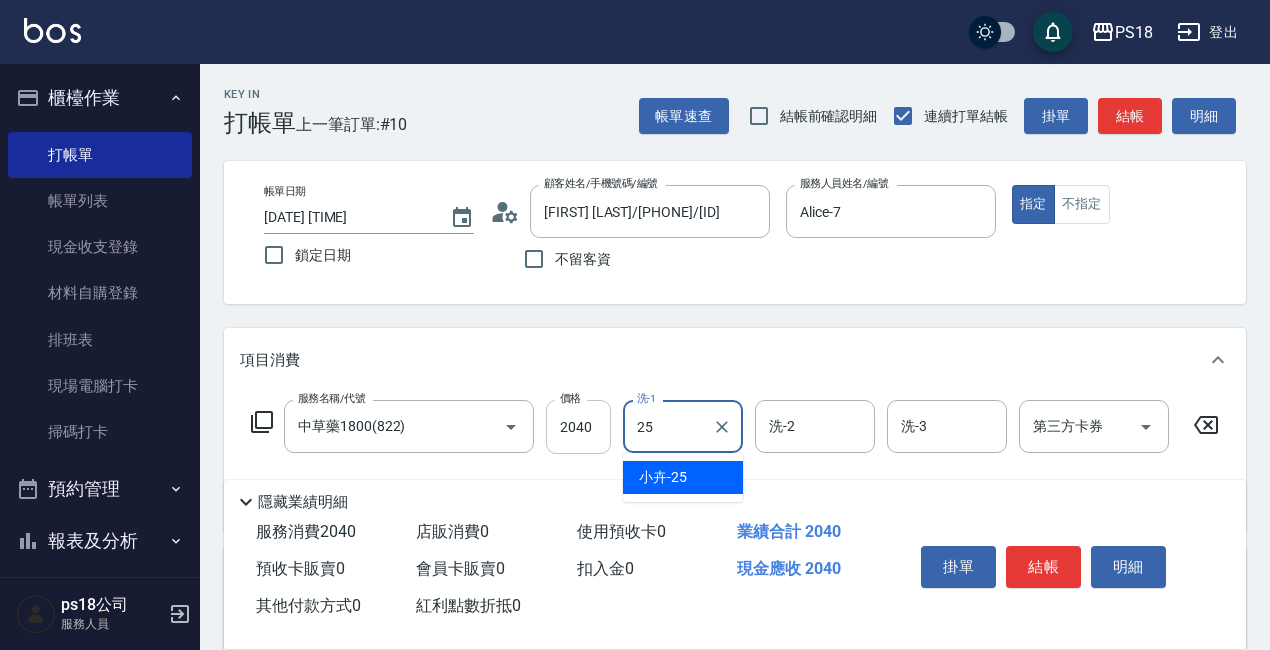 type on "小卉-25" 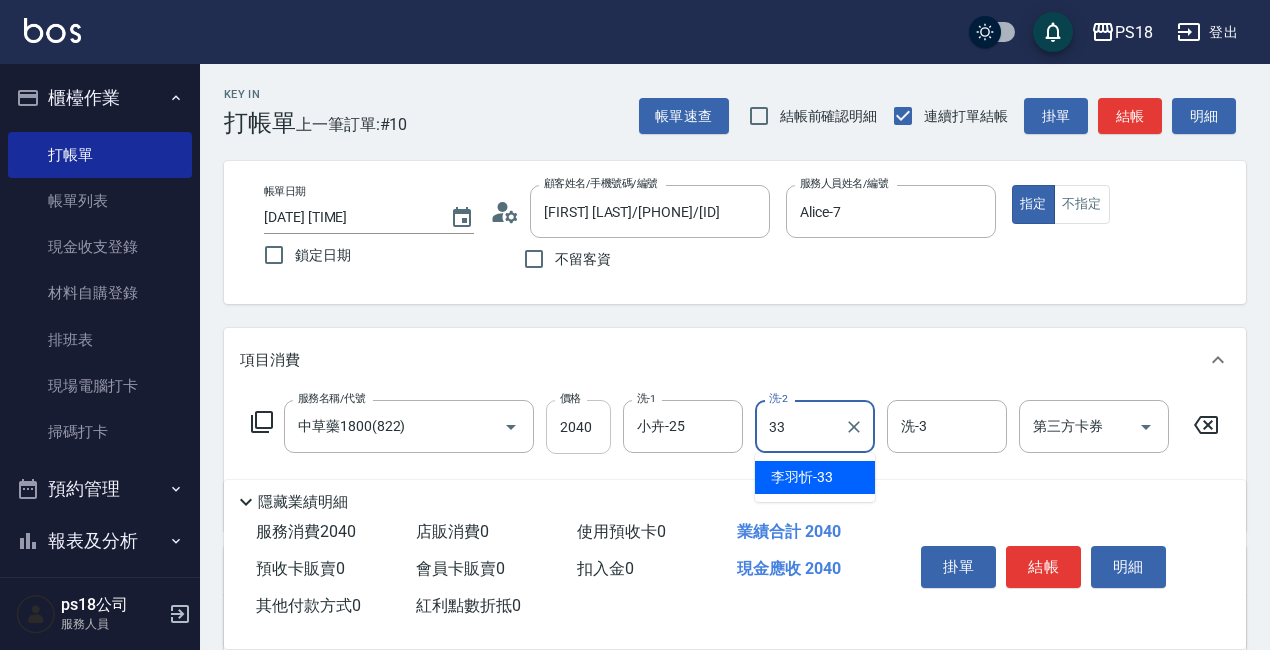 type on "李羽忻-33" 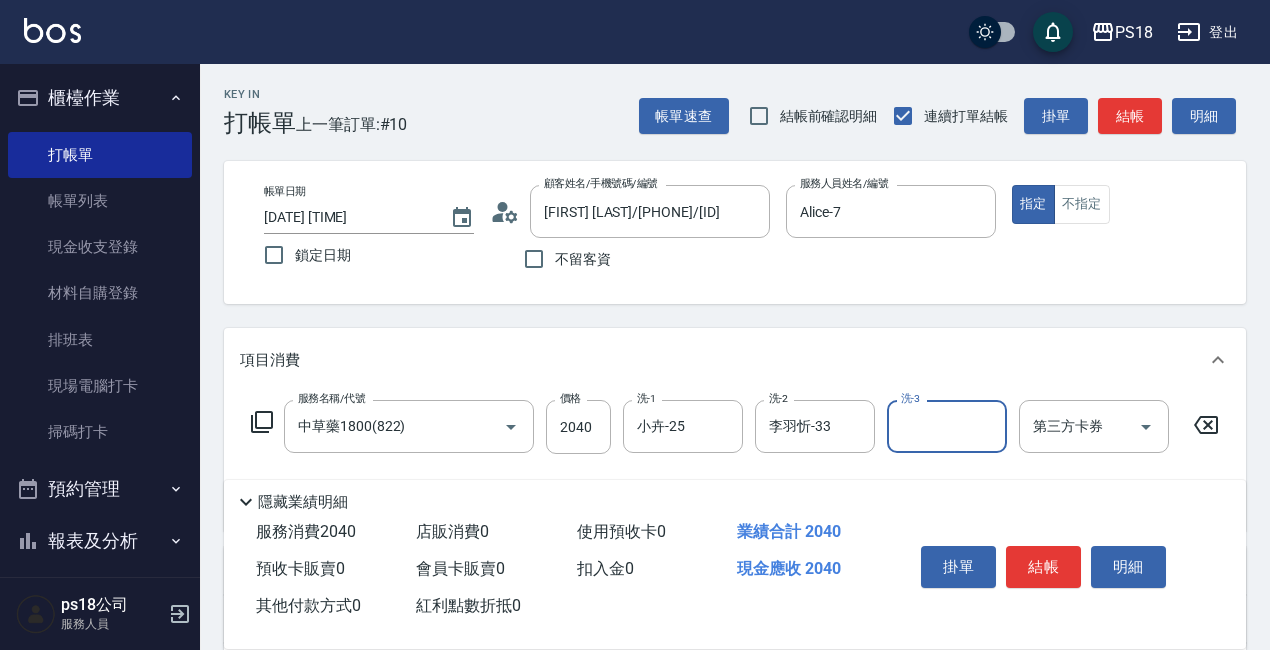 click 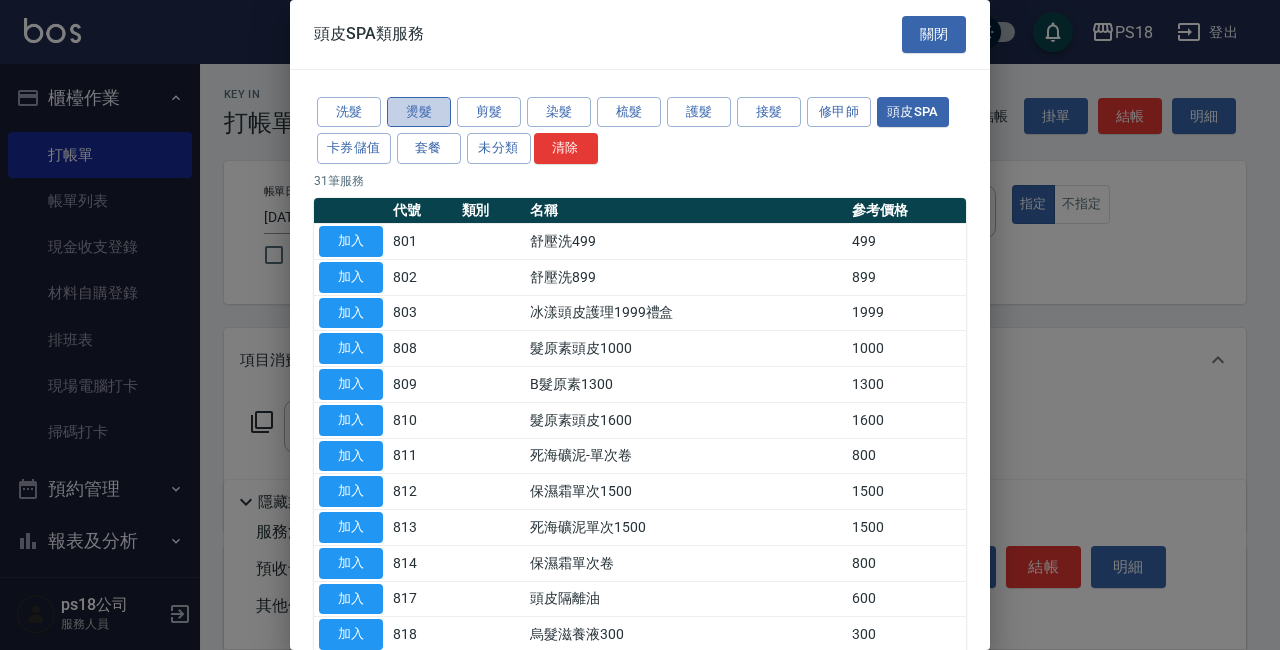 click on "燙髮" at bounding box center [419, 112] 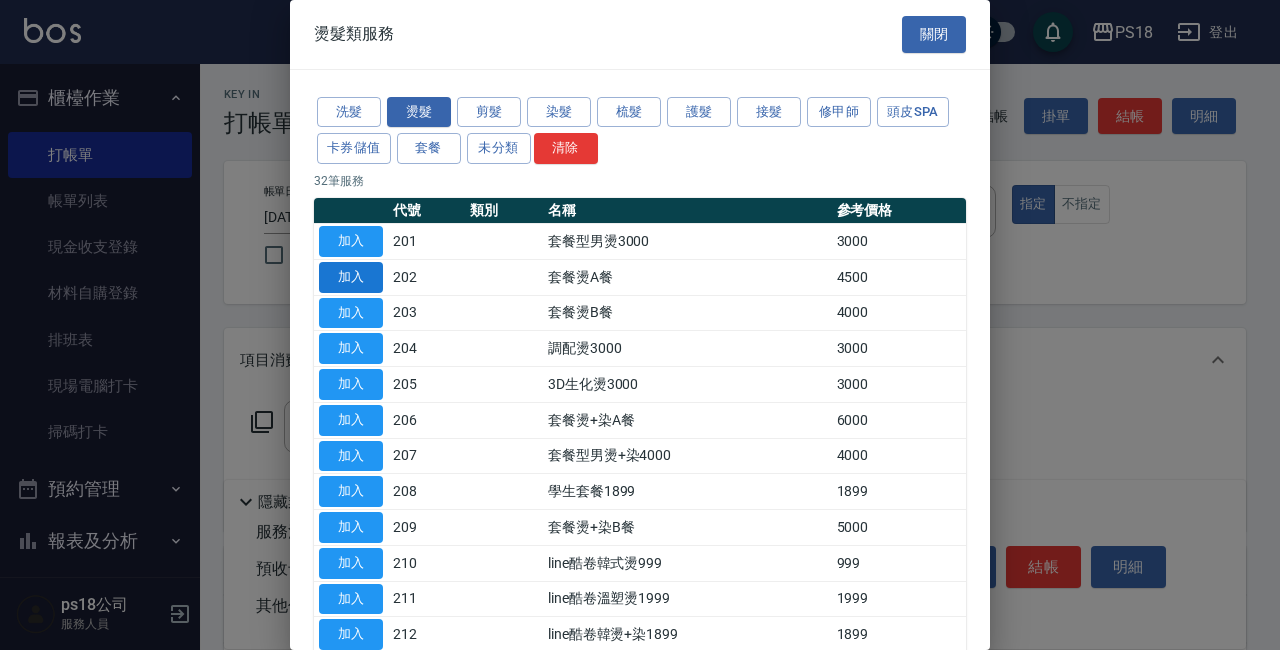 click on "加入" at bounding box center [351, 277] 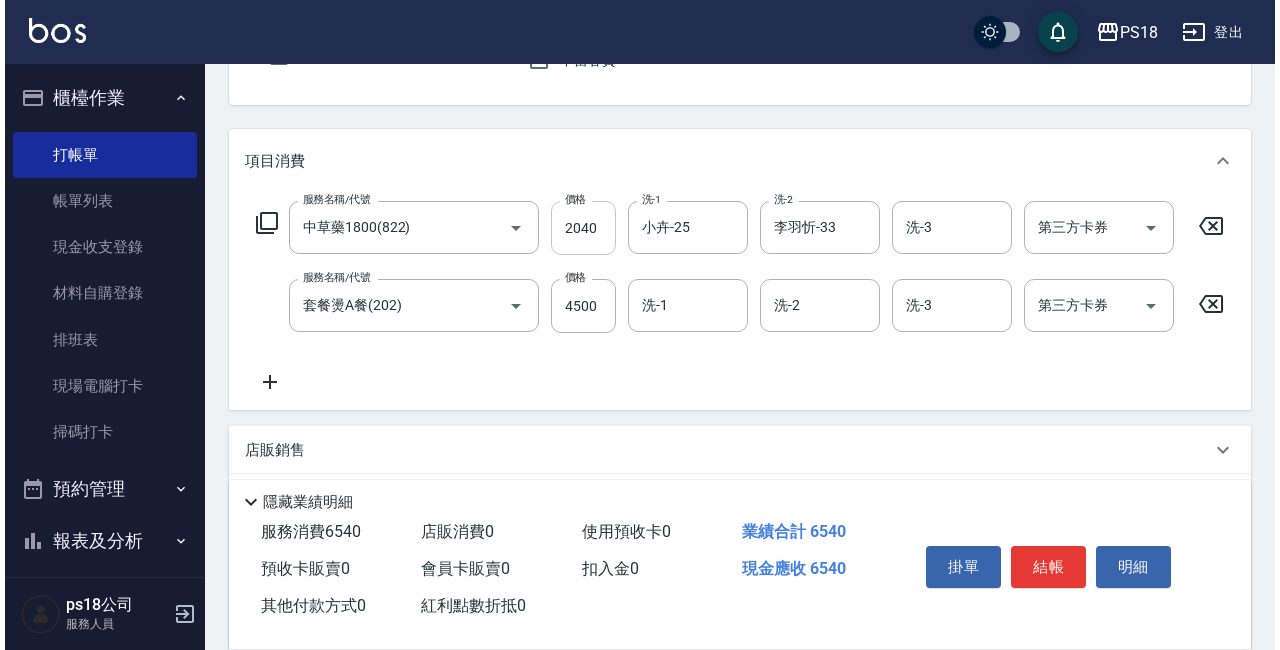 scroll, scrollTop: 200, scrollLeft: 0, axis: vertical 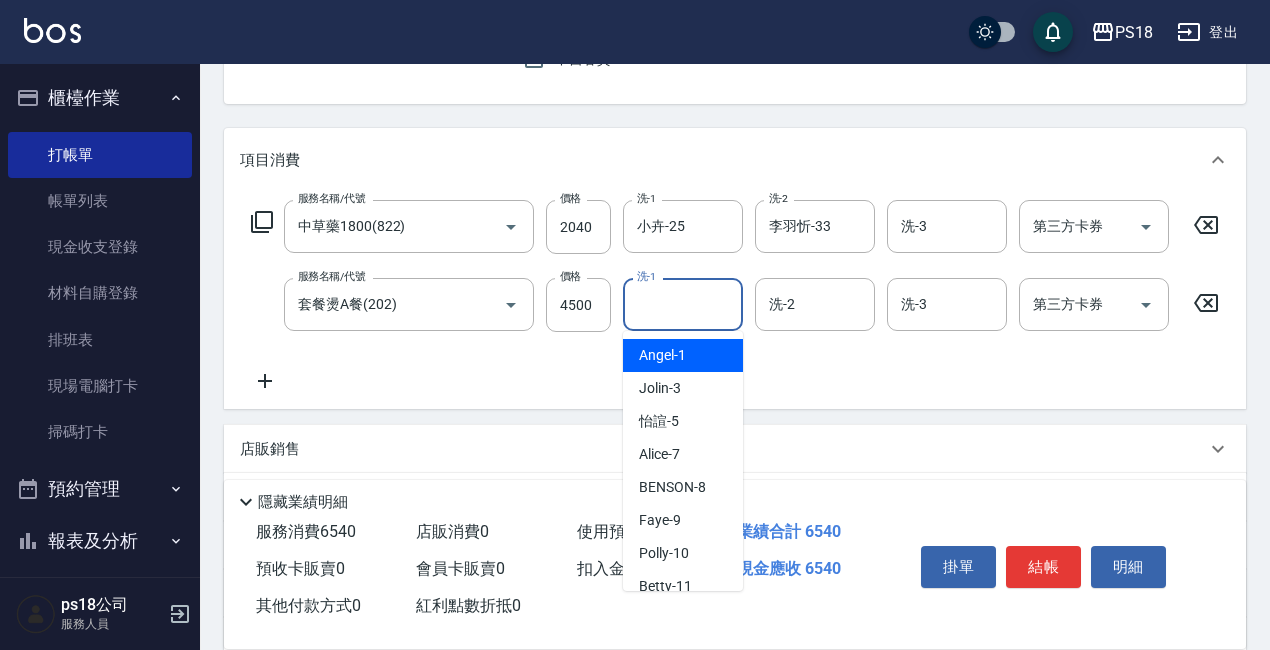 click on "洗-1" at bounding box center (683, 304) 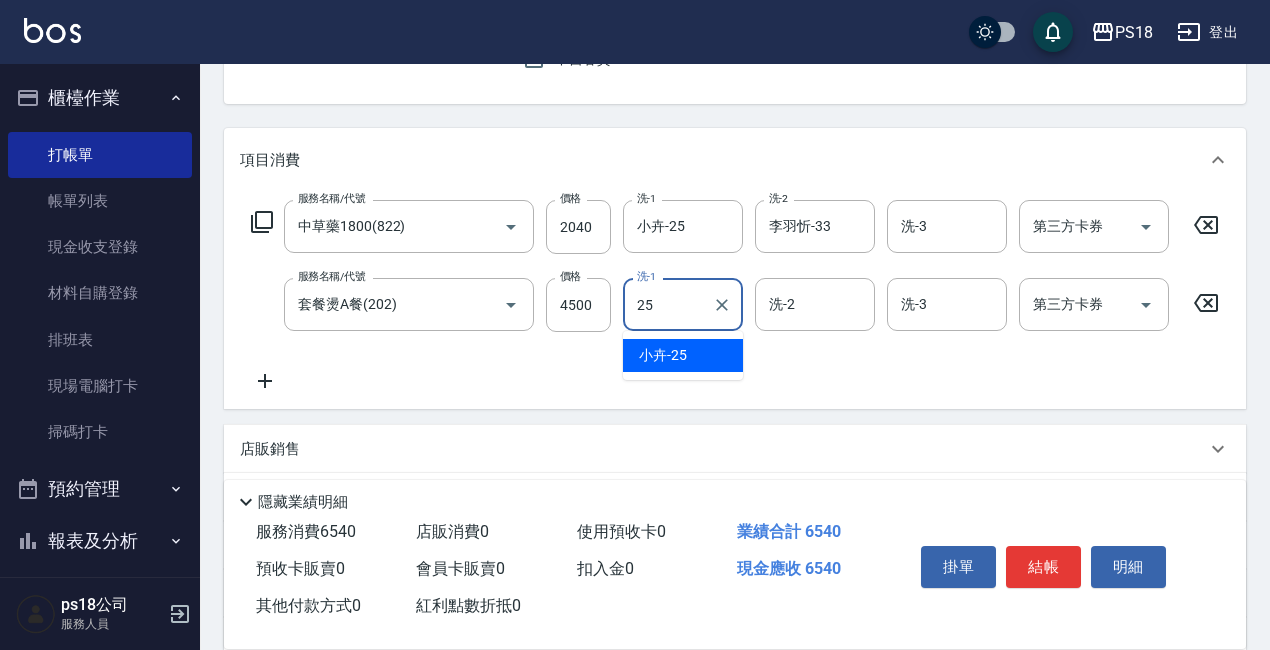type on "小卉-25" 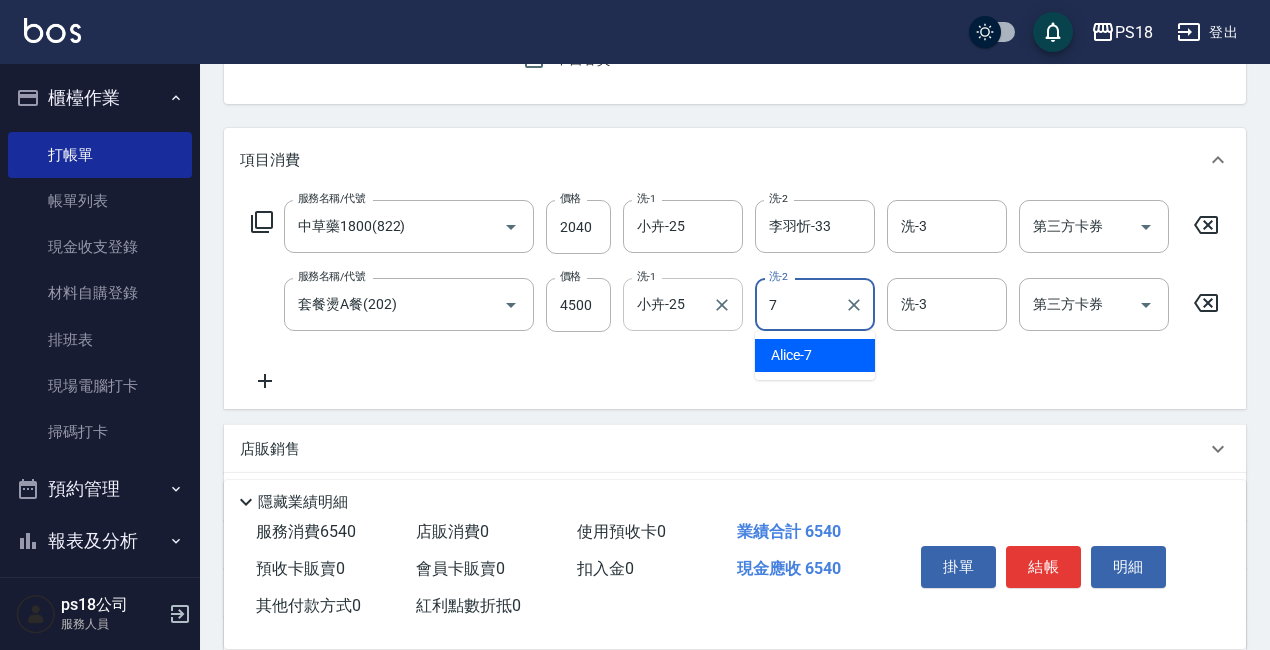 type on "Alice-7" 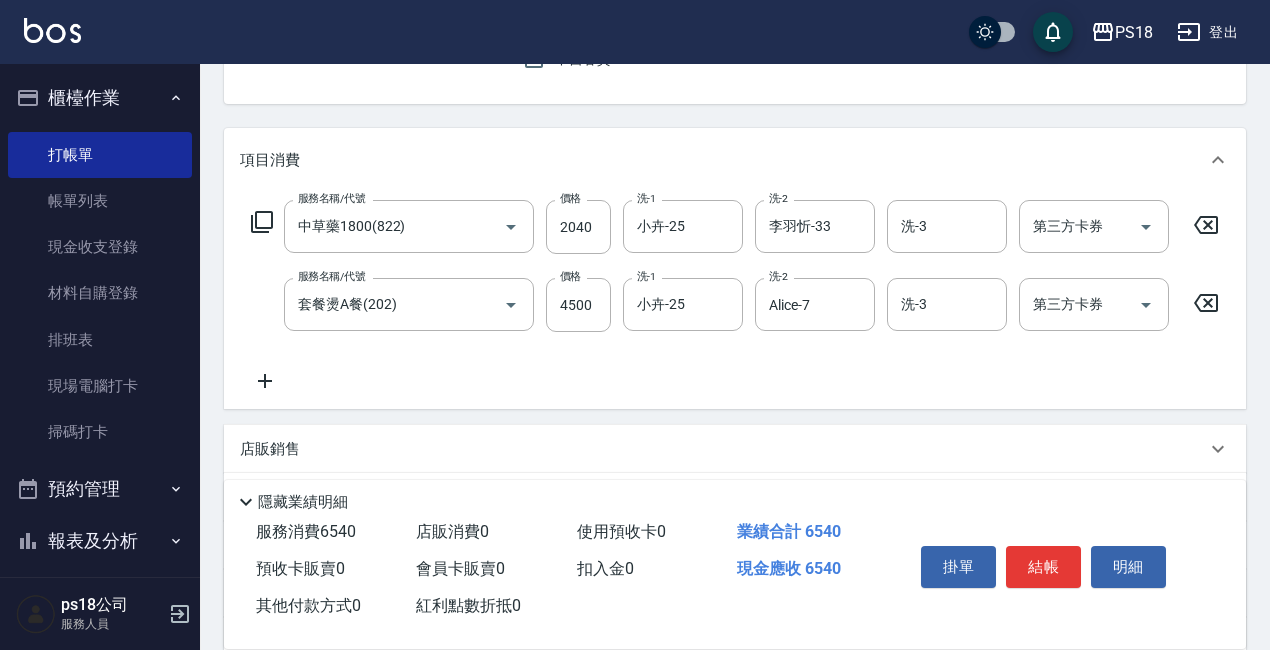 click 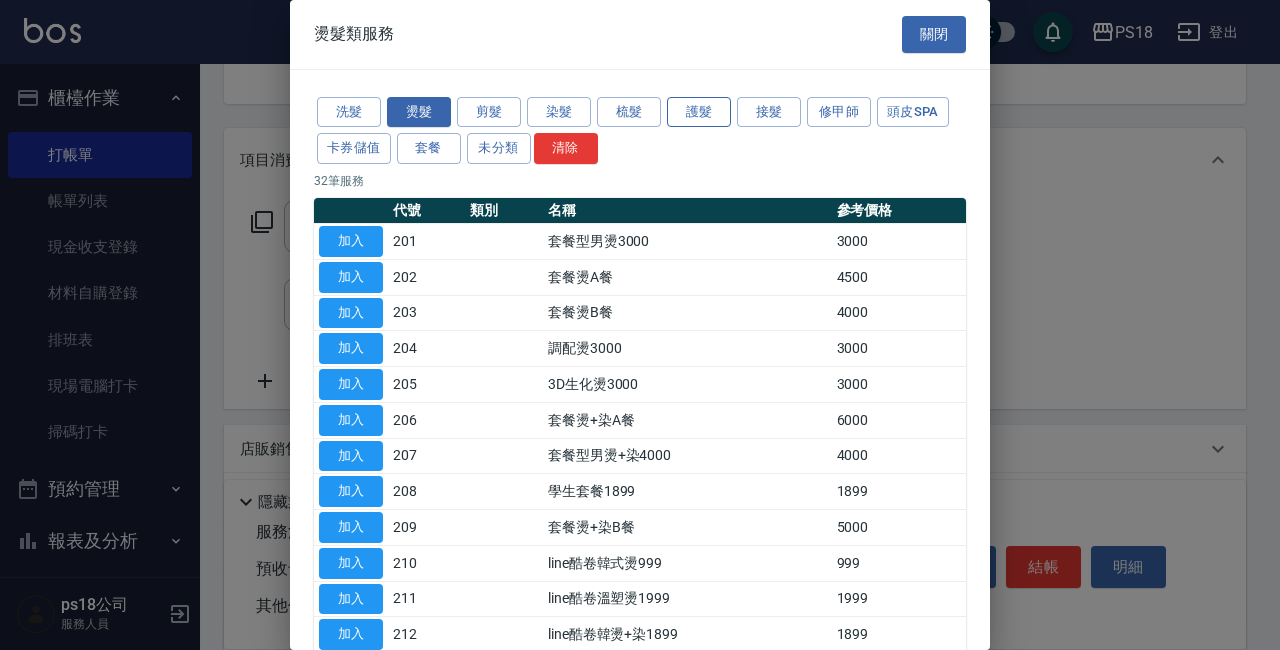 click on "護髮" at bounding box center (699, 112) 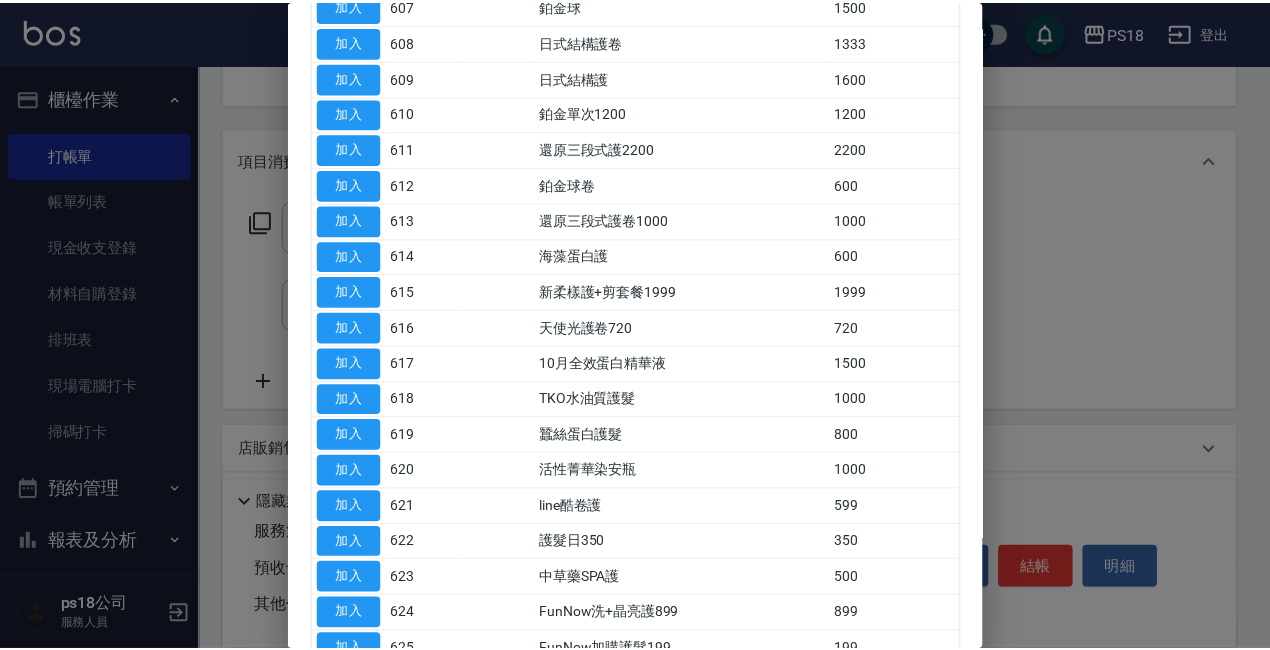 scroll, scrollTop: 500, scrollLeft: 0, axis: vertical 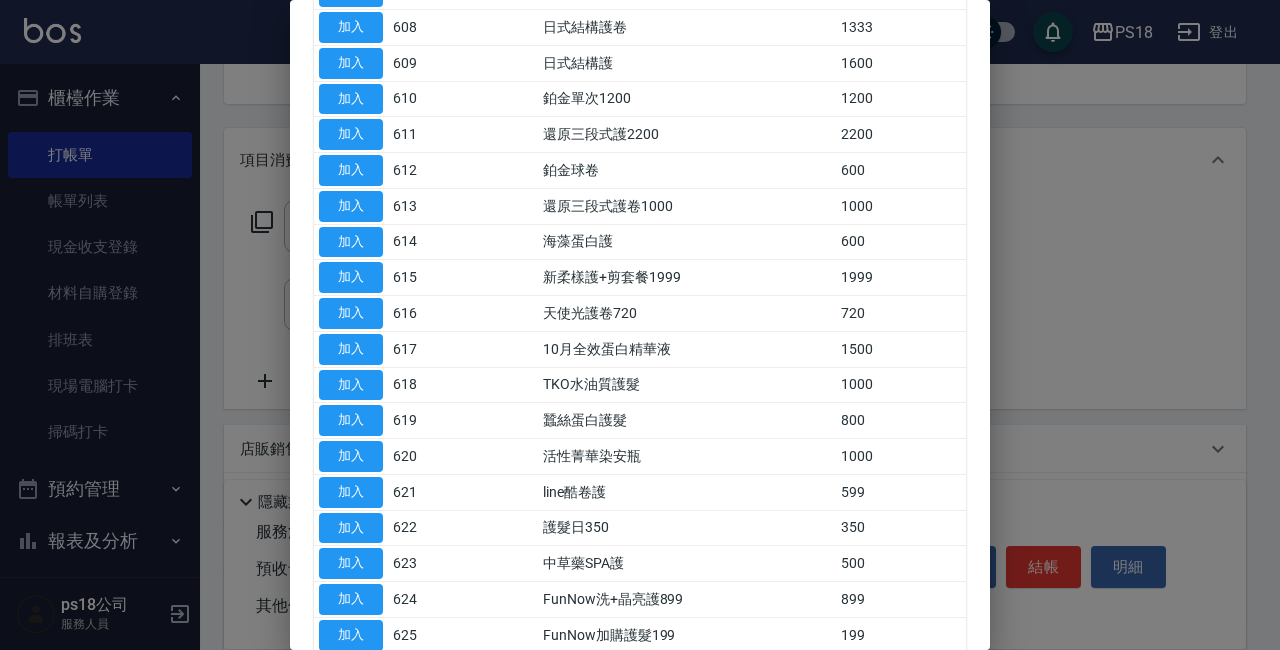 drag, startPoint x: 376, startPoint y: 375, endPoint x: 406, endPoint y: 355, distance: 36.05551 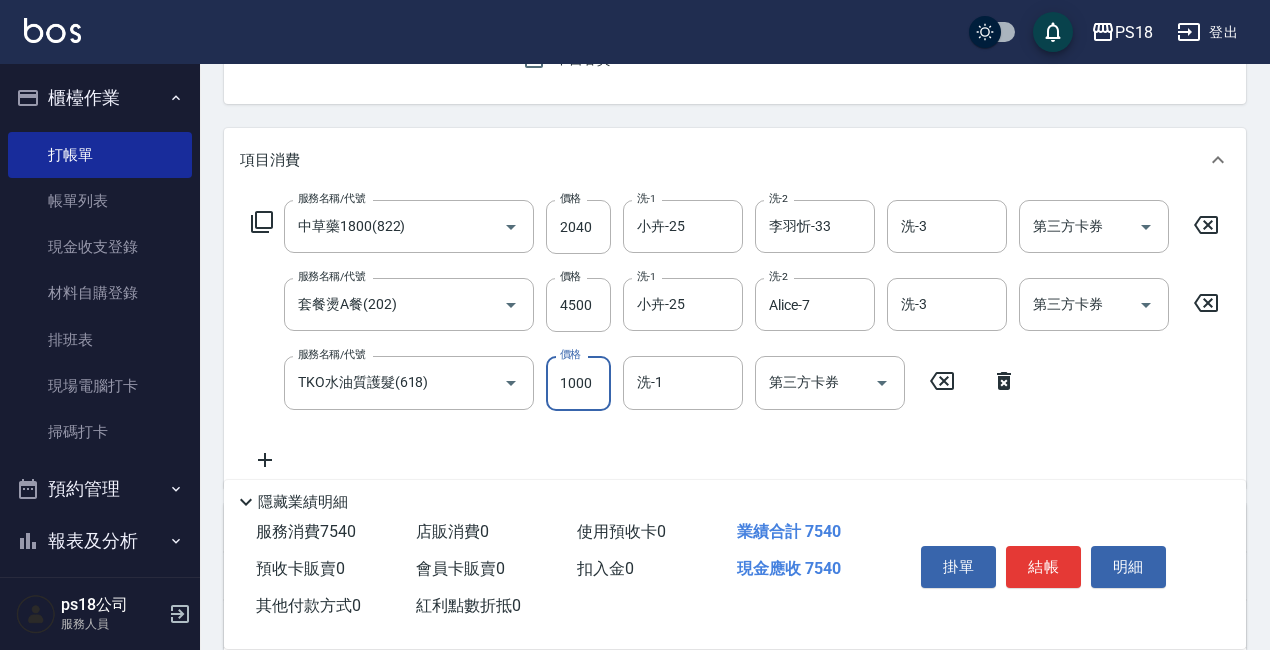 click on "1000" at bounding box center [578, 383] 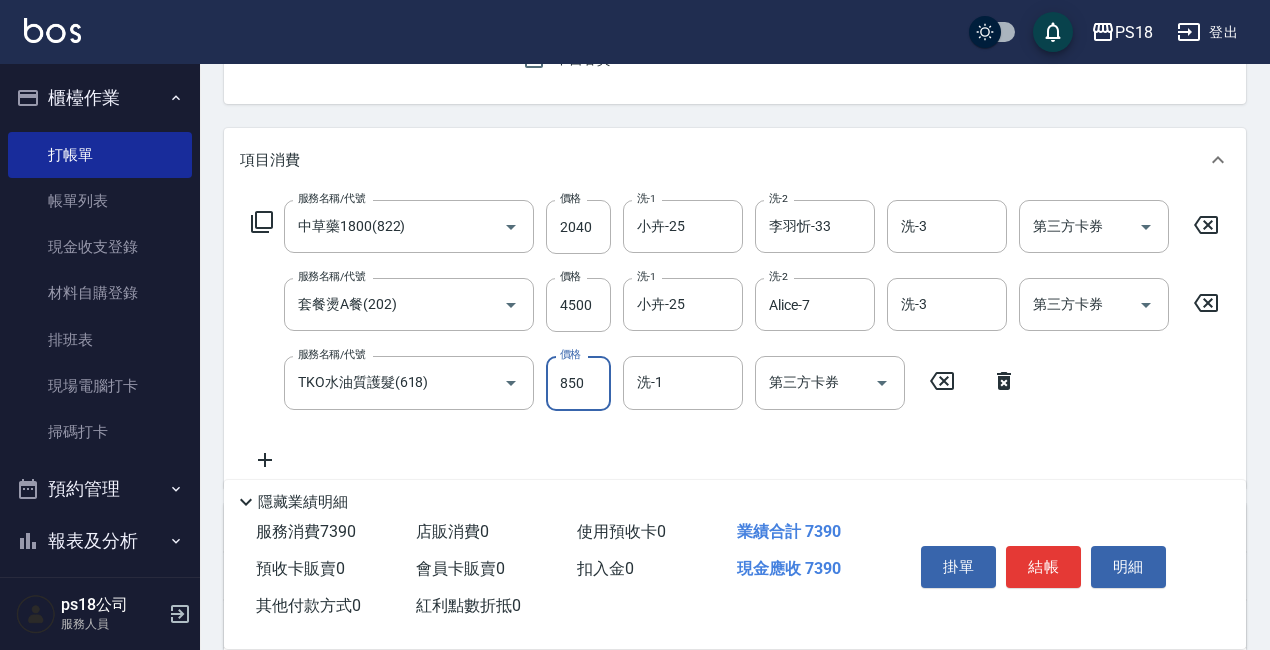 type on "850" 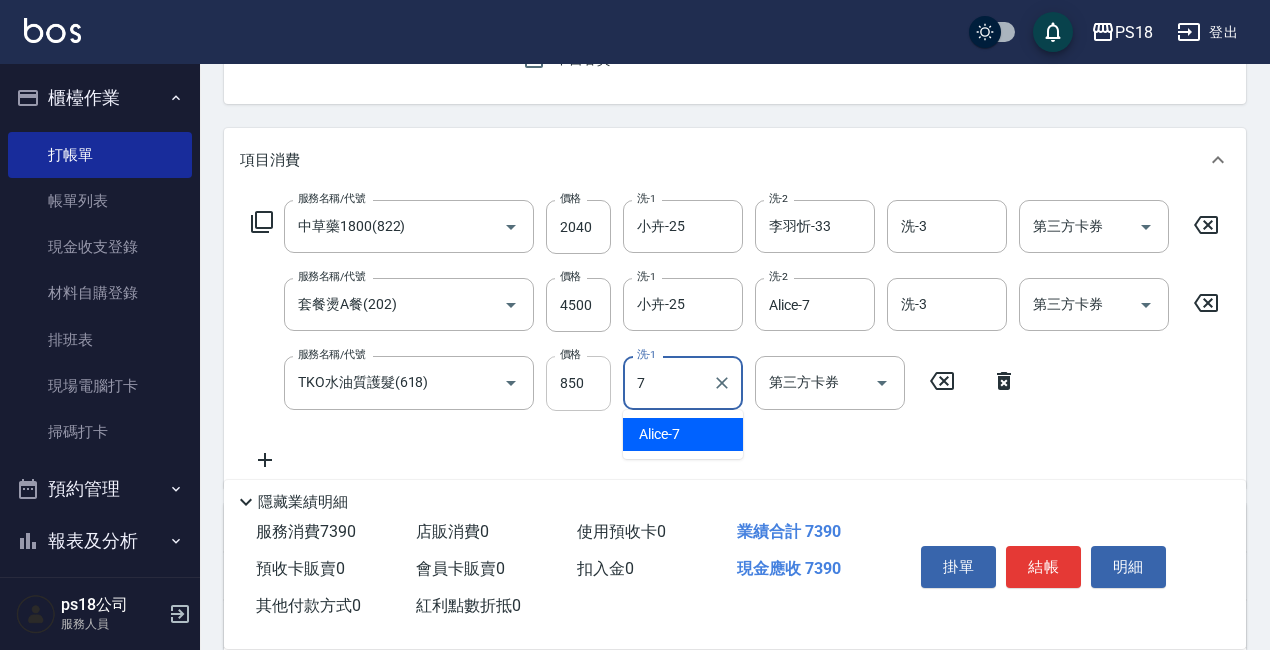 type on "Alice-7" 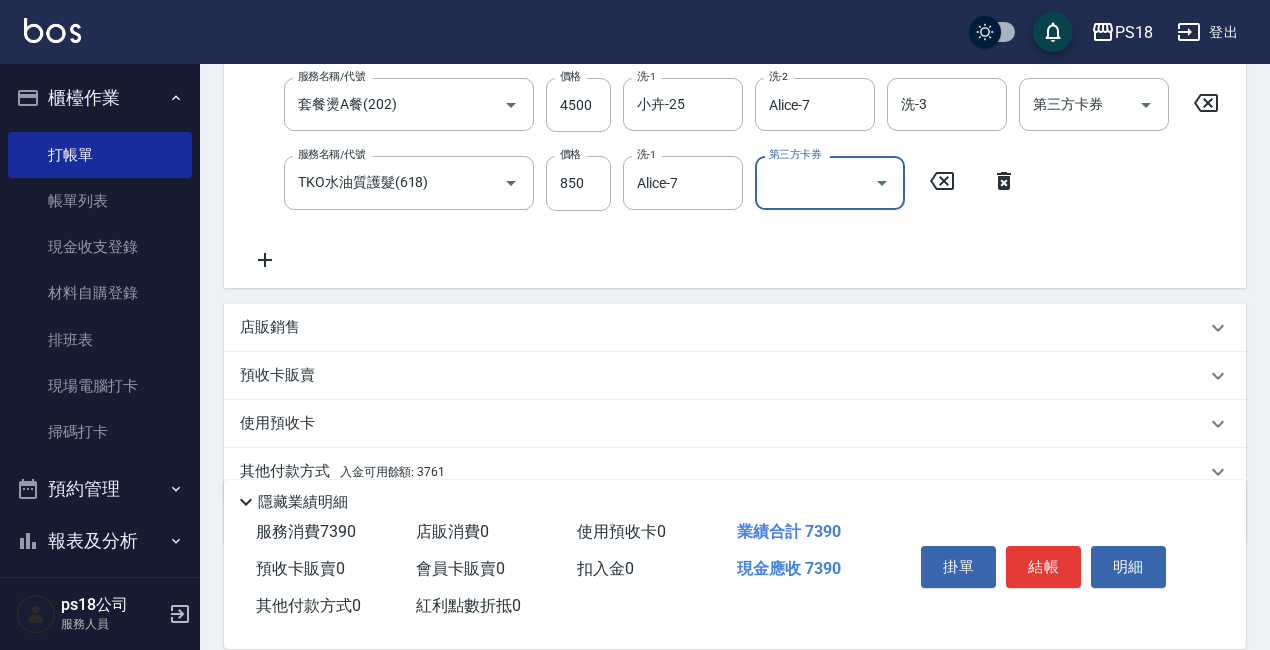 scroll, scrollTop: 503, scrollLeft: 0, axis: vertical 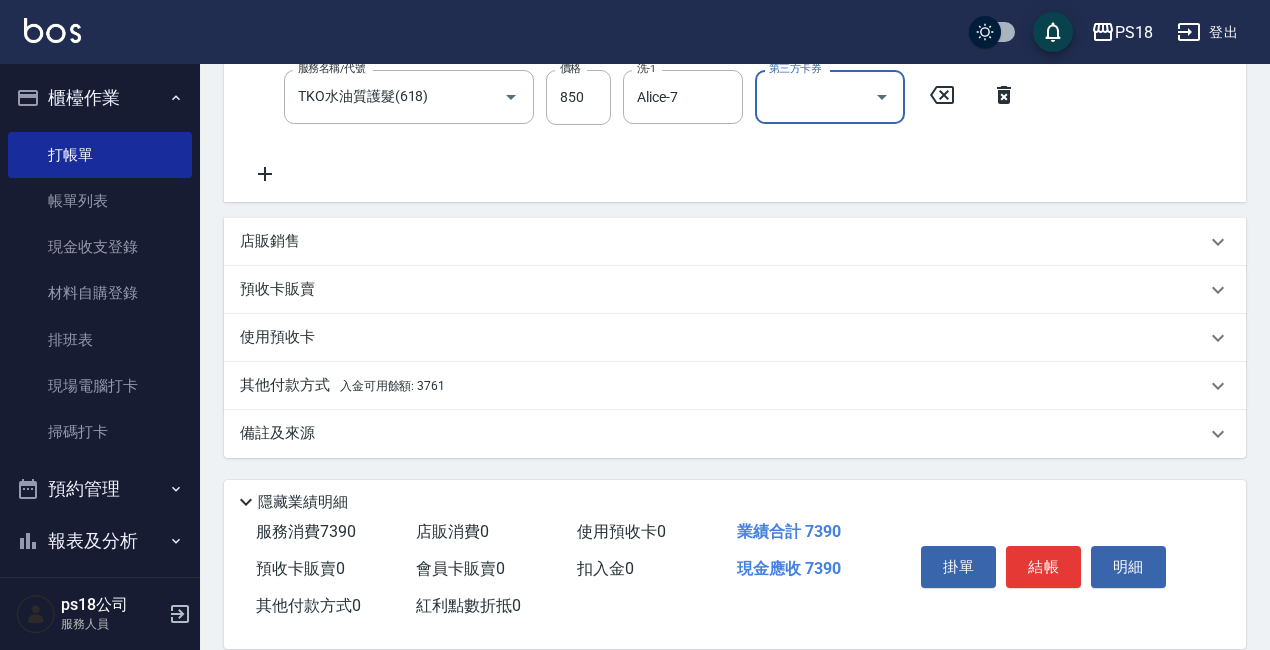 click on "備註及來源" at bounding box center [277, 433] 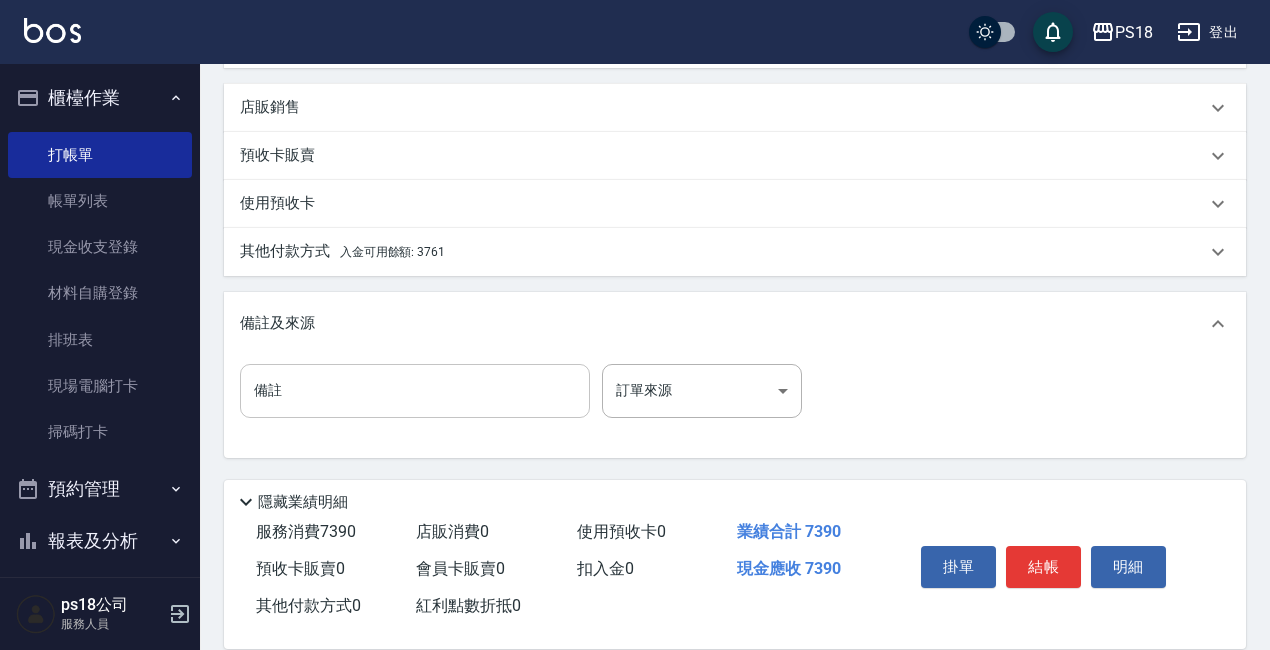 scroll, scrollTop: 637, scrollLeft: 0, axis: vertical 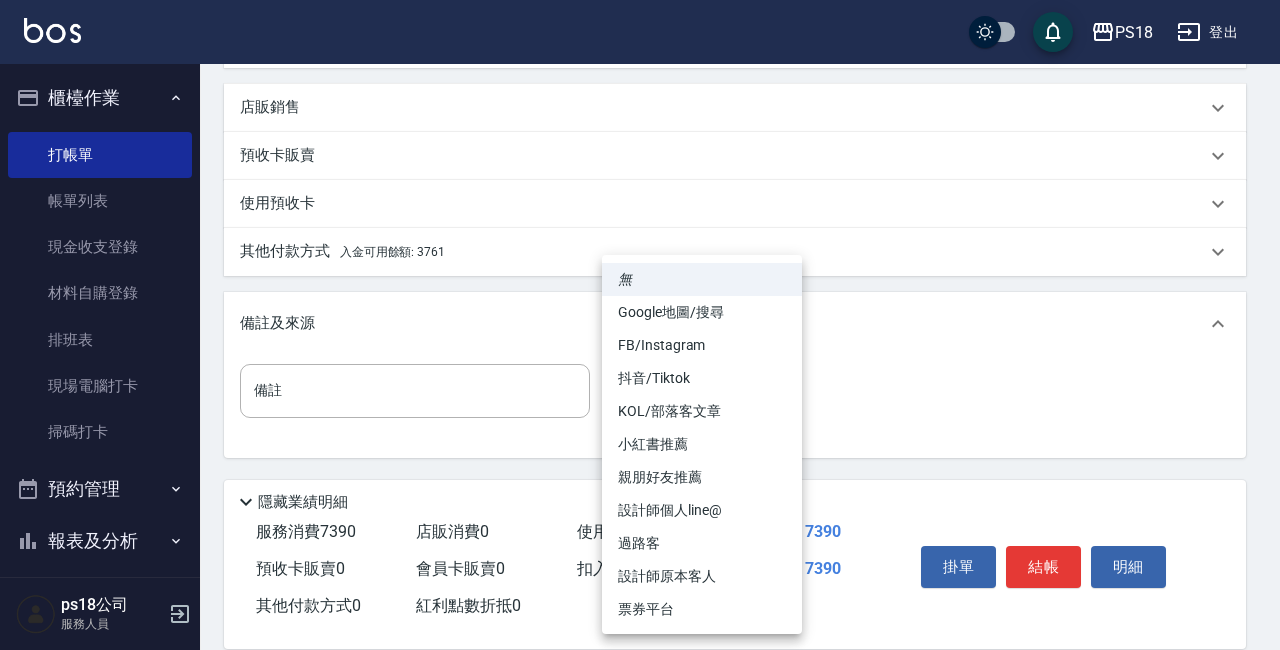 click on "PS18 登出 櫃檯作業 打帳單 帳單列表 現金收支登錄 材料自購登錄 排班表 現場電腦打卡 掃碼打卡 預約管理 預約管理 單日預約紀錄 單週預約紀錄 報表及分析 報表目錄 消費分析儀表板 店家日報表 互助日報表 互助點數明細 設計師日報表 店販抽成明細 客戶管理 客戶列表 員工及薪資 員工列表 全店打卡記錄 商品管理 商品列表 ps18公司 服務人員 Key In 打帳單 上一筆訂單:#10 帳單速查 結帳前確認明細 連續打單結帳 掛單 結帳 明細 帳單日期 [DATE] [TIME] 鎖定日期 顧客姓名/手機號碼/編號 [FIRST] [LAST]/[PHONE]/[ID] 顧客姓名/手機號碼/編號 不留客資 服務人員姓名/編號 小卉-25 服務人員姓名/編號 指定 不指定 項目消費 服務名稱/代號 中草藥1800(822) 服務名稱/代號 價格 2040 價格 洗-1 小卉-25 洗-1 洗-2 李羽忻-33 洗-2 洗-3 洗-3 第三方卡券 第三方卡券 服務名稱/代號 套餐燙A餐(202) 價格" at bounding box center (640, 15) 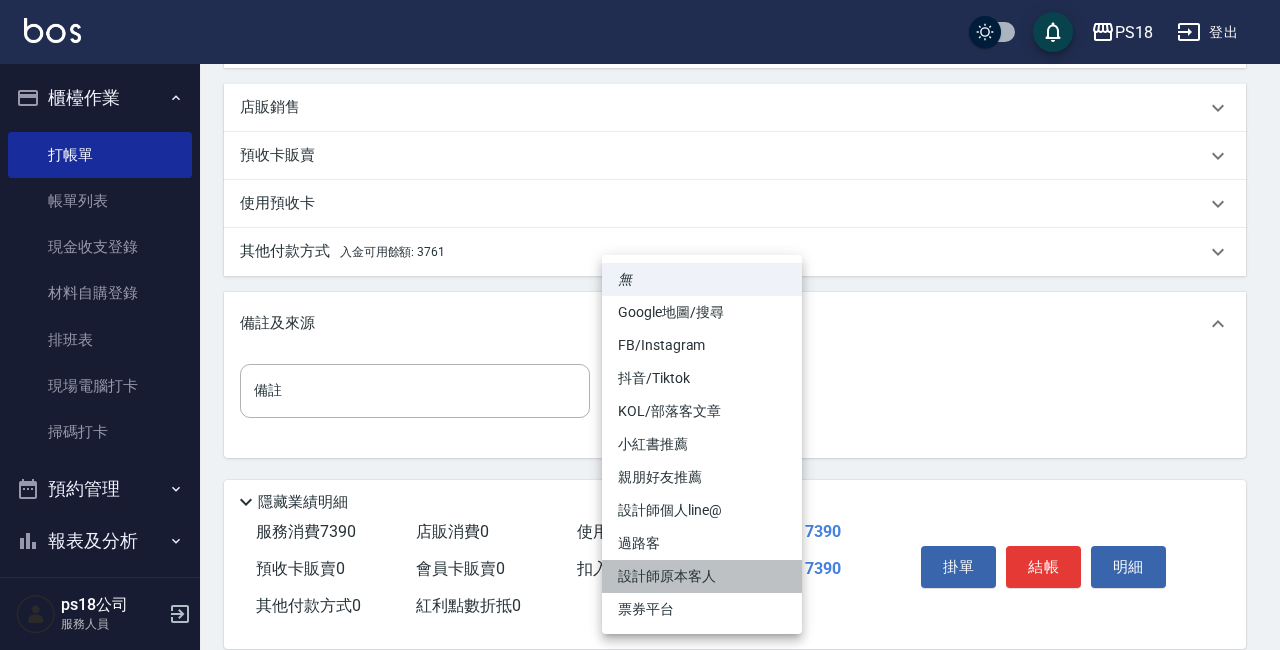 click on "設計師原本客人" at bounding box center [702, 576] 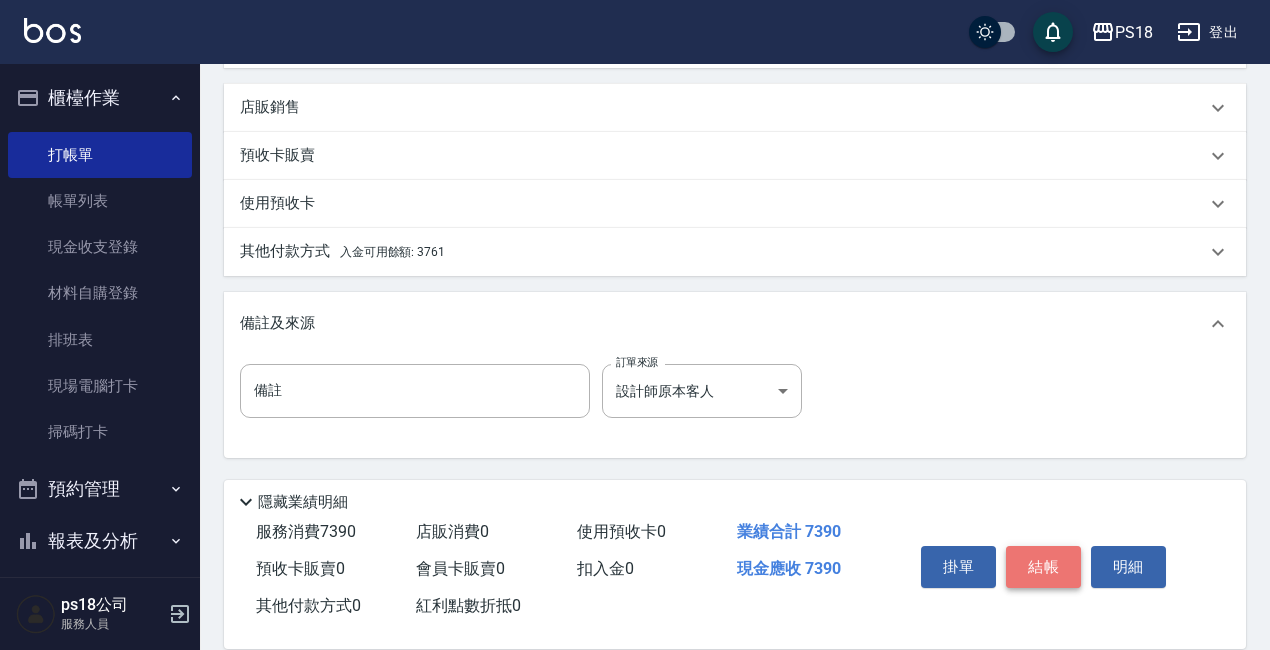 click on "結帳" at bounding box center [1043, 567] 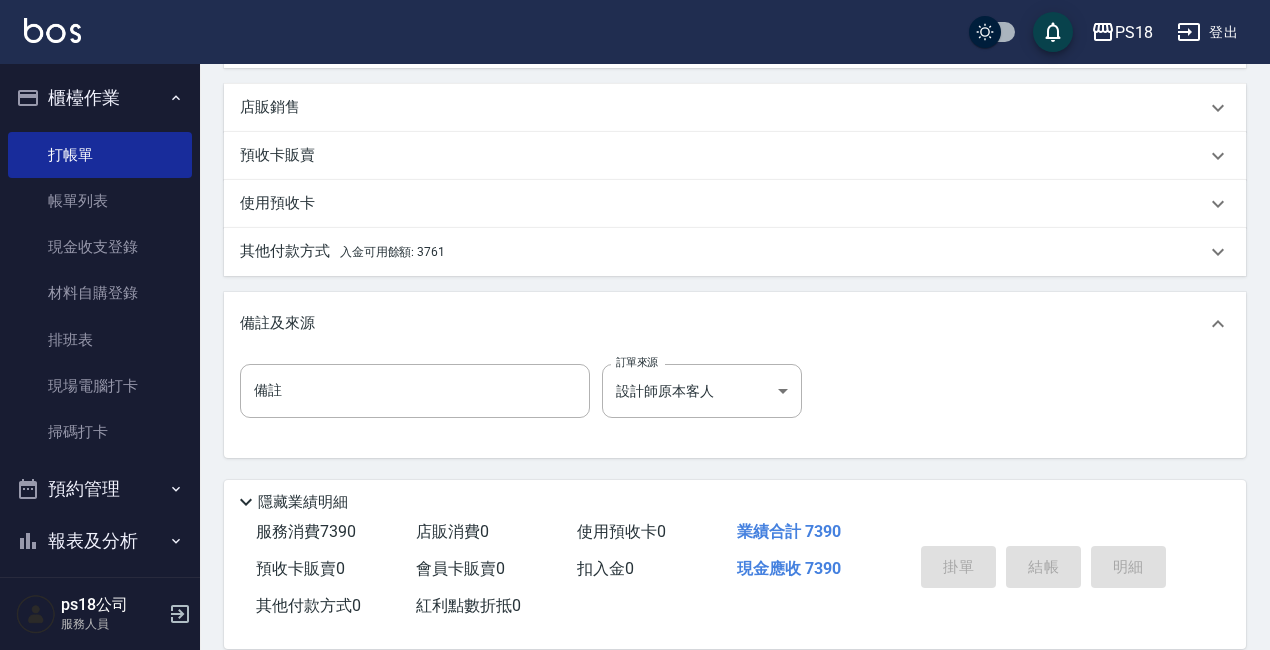 type on "[DATE] [TIME]" 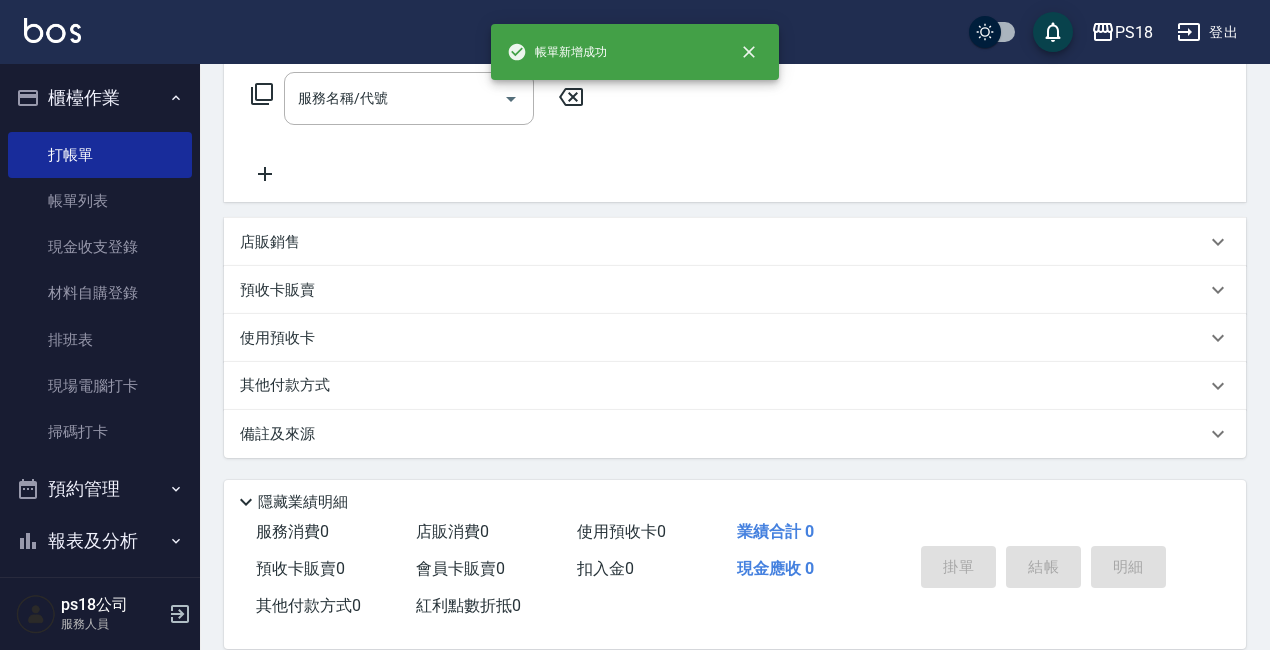 scroll, scrollTop: 0, scrollLeft: 0, axis: both 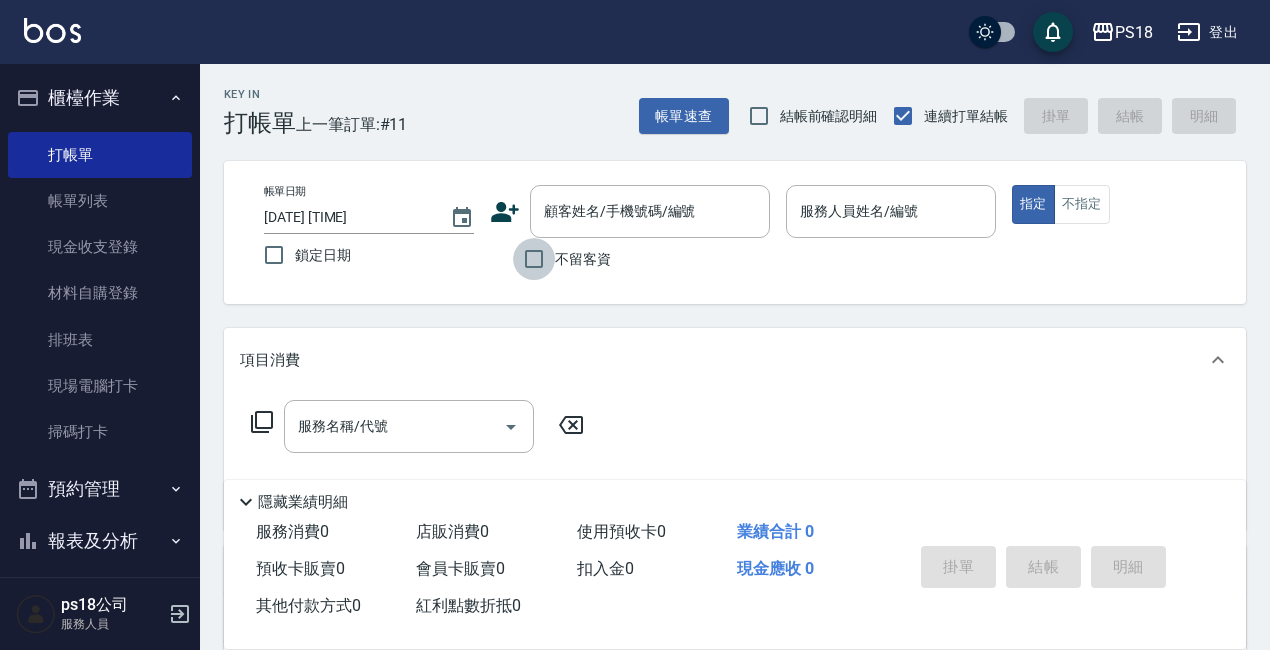 click on "不留客資" at bounding box center [534, 259] 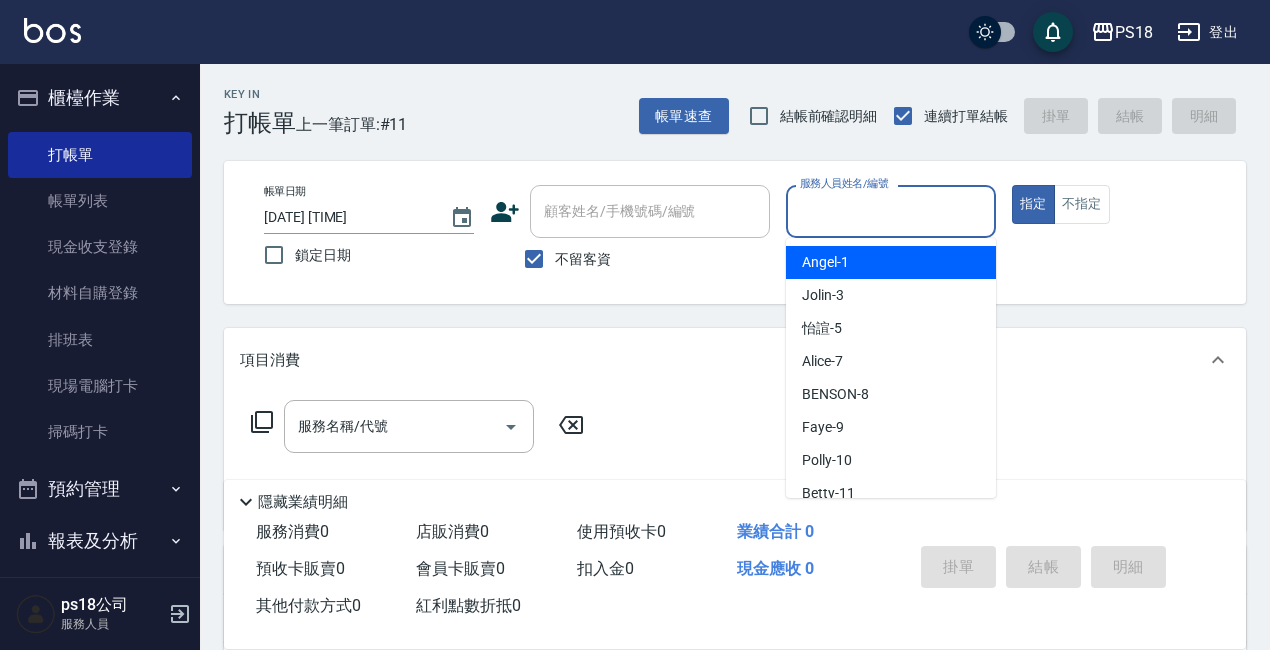 click on "服務人員姓名/編號" at bounding box center [891, 211] 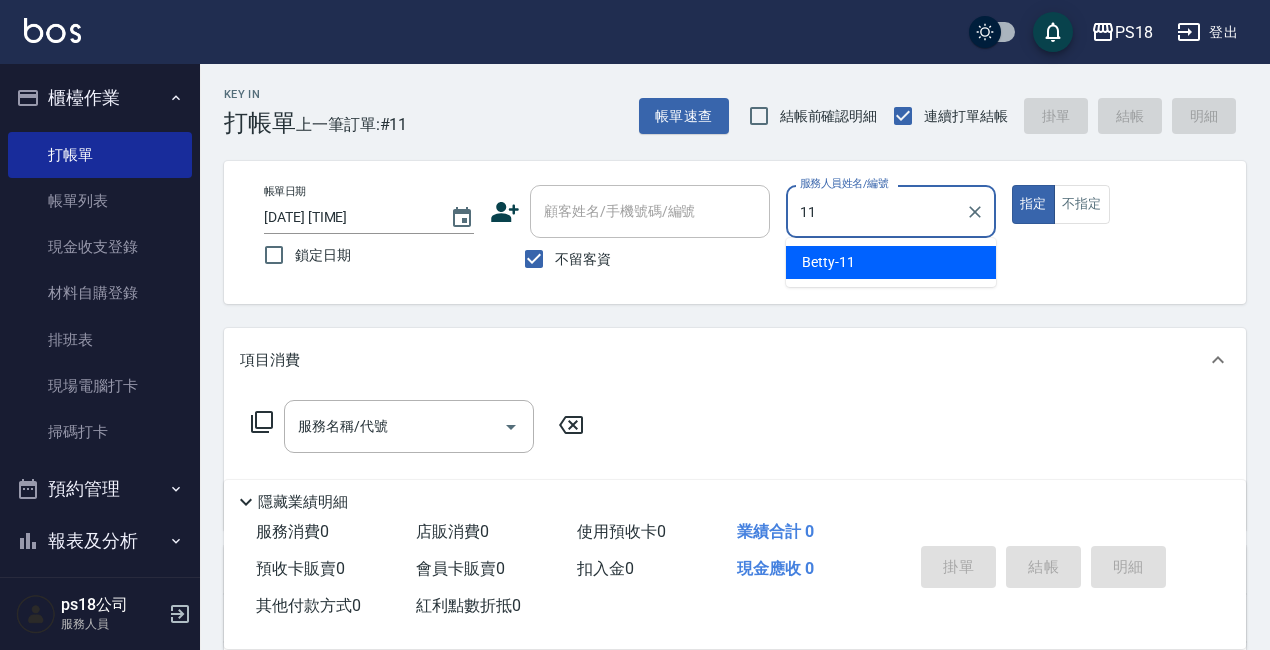 type on "11" 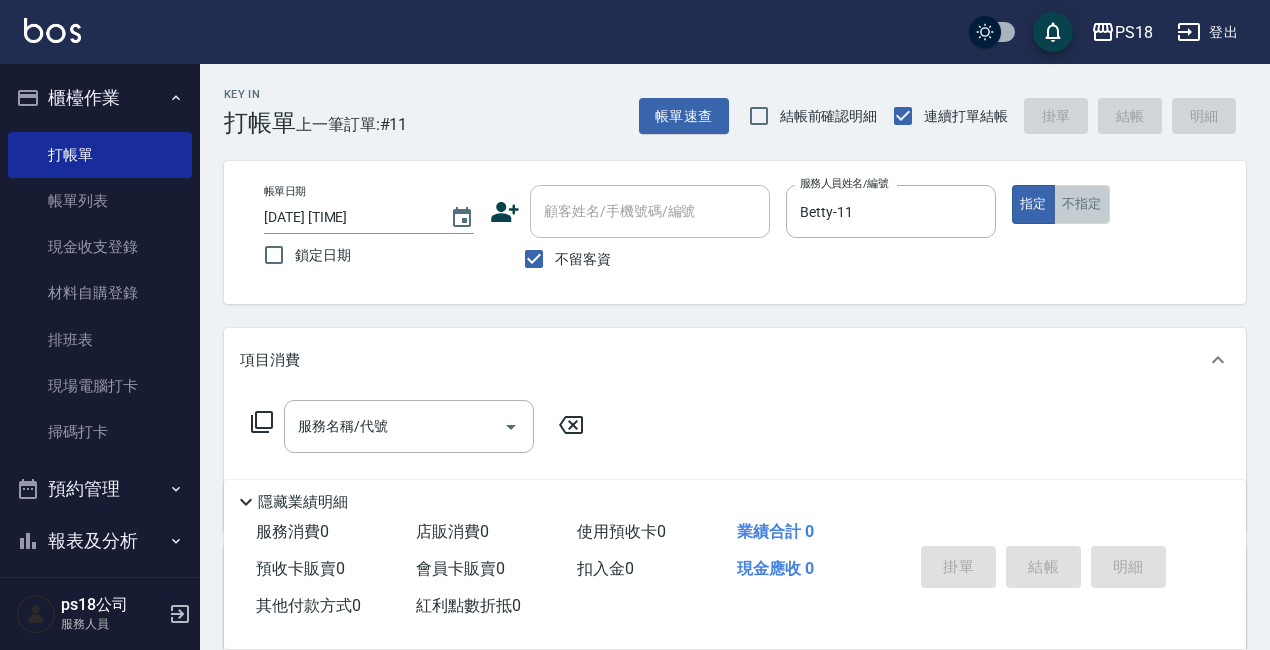 click on "不指定" at bounding box center [1082, 204] 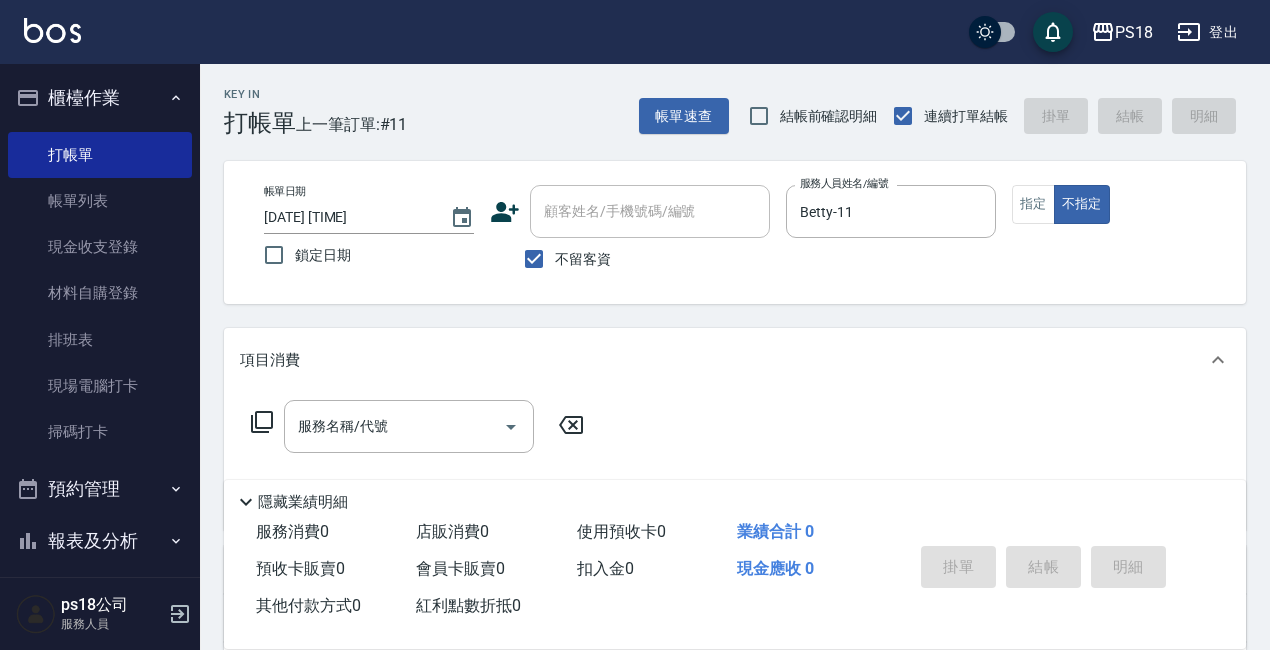 click 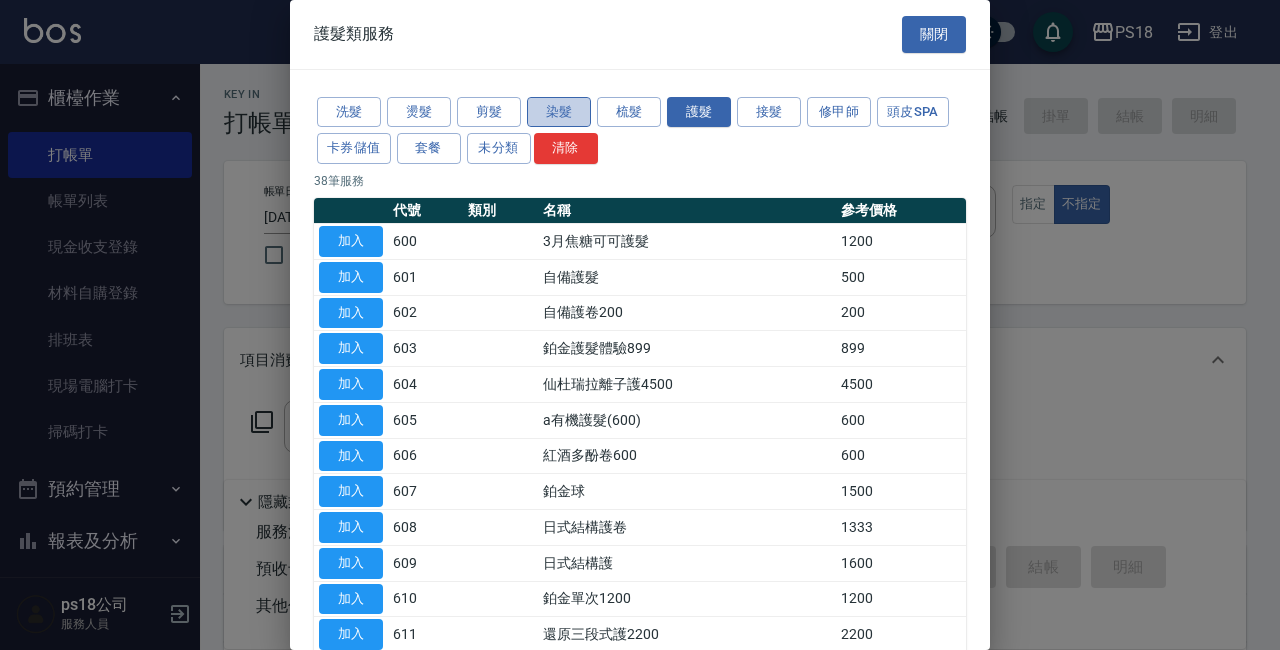 click on "染髮" at bounding box center [559, 112] 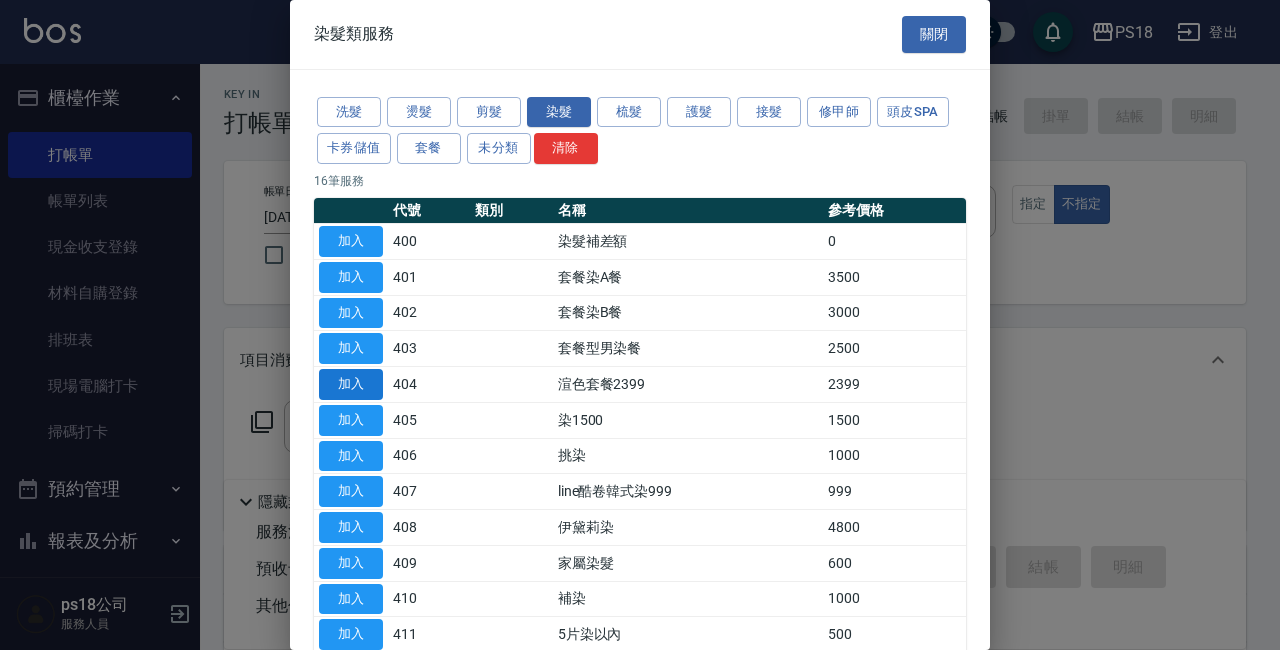click on "加入" at bounding box center (351, 384) 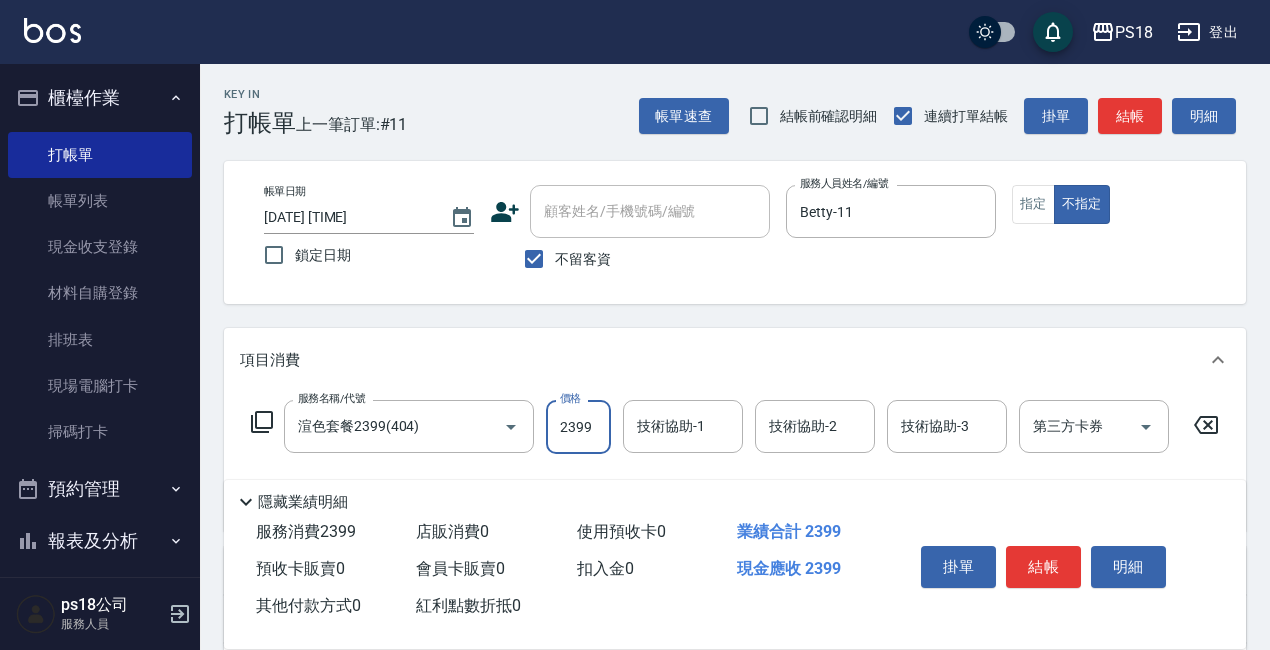 click on "2399" at bounding box center [578, 427] 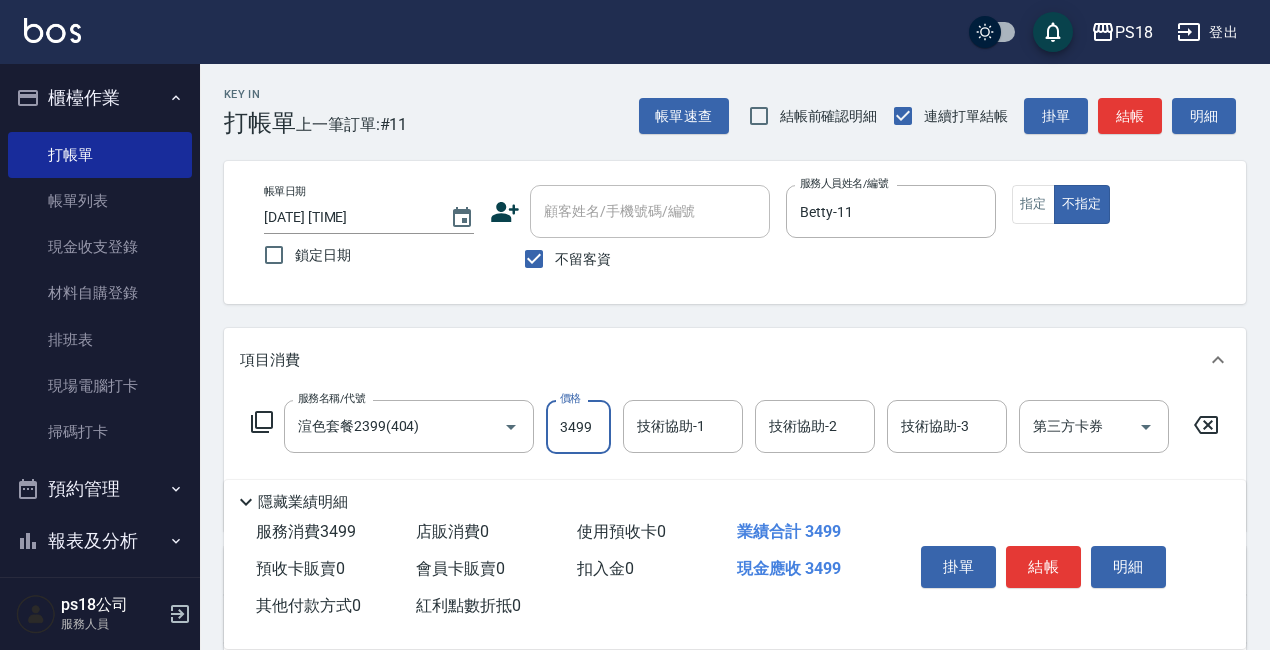 type on "3499" 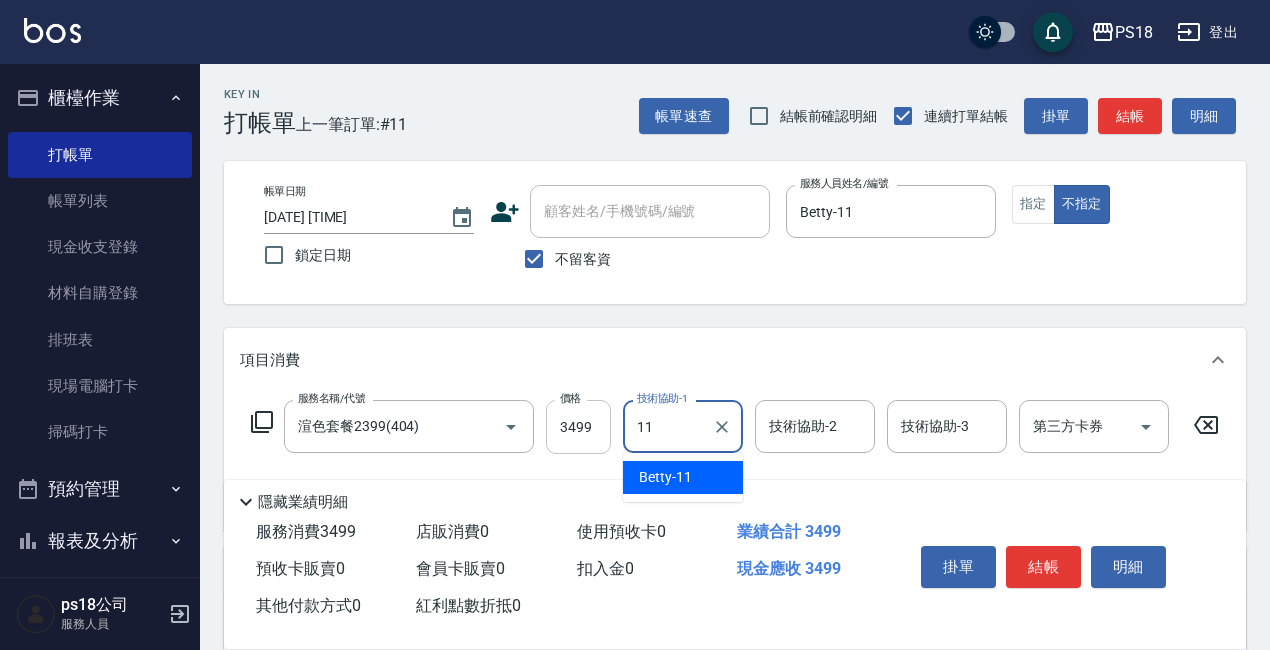 type on "Betty-11" 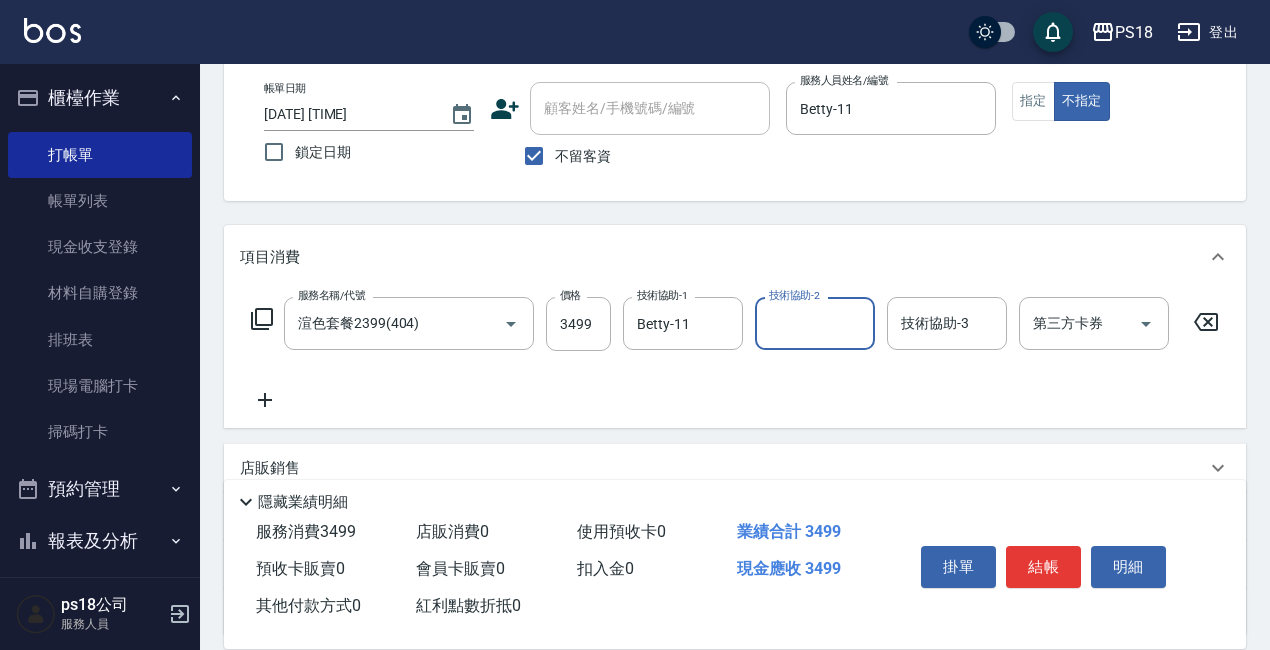 scroll, scrollTop: 298, scrollLeft: 0, axis: vertical 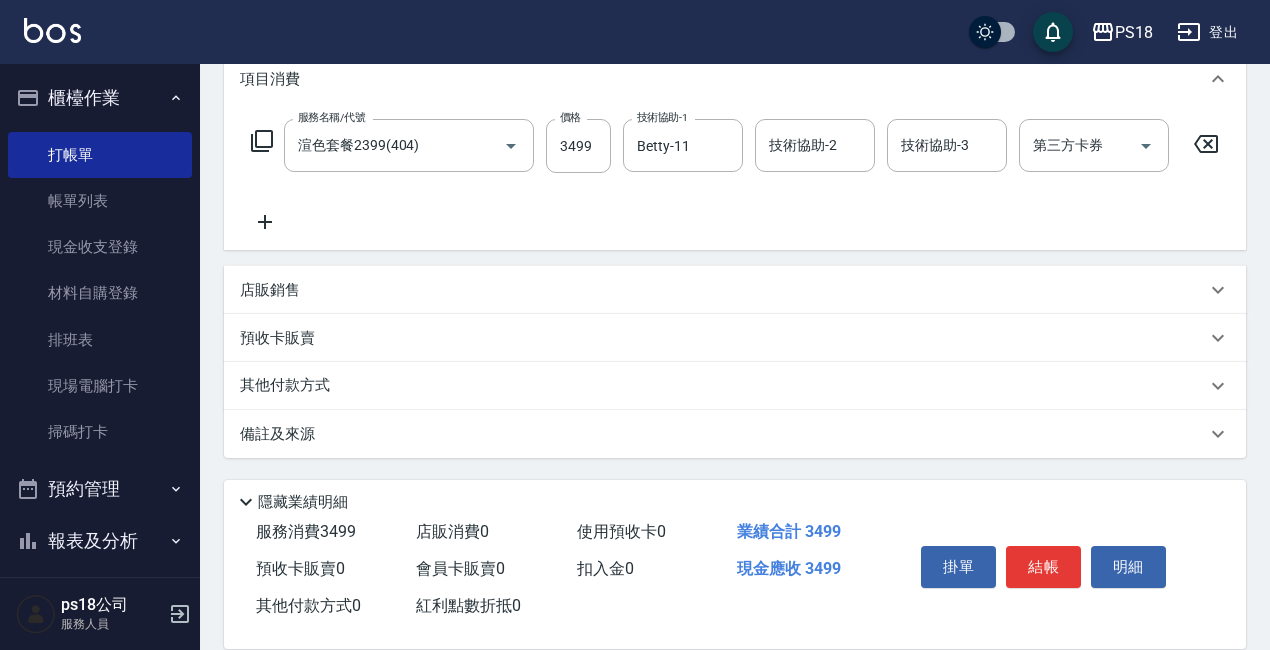 click on "備註及來源" at bounding box center (277, 434) 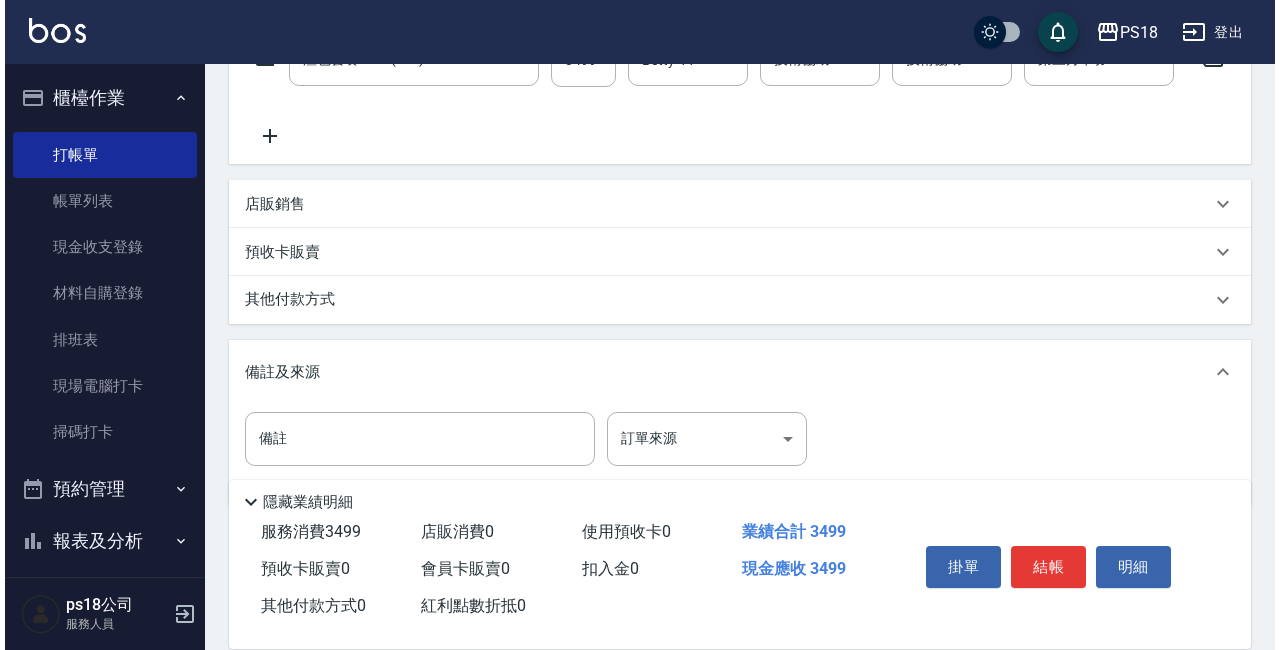 scroll, scrollTop: 432, scrollLeft: 0, axis: vertical 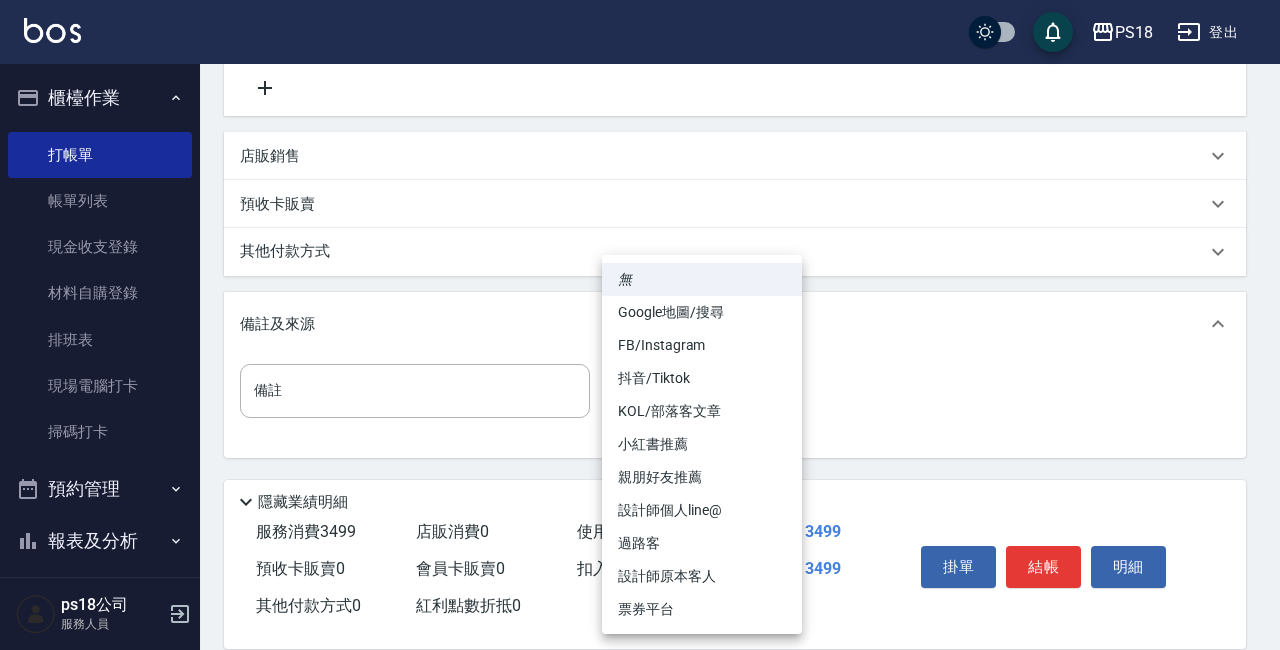 click on "PS18 登出 櫃檯作業 打帳單 帳單列表 現金收支登錄 材料自購登錄 排班表 現場電腦打卡 掃碼打卡 預約管理 預約管理 單日預約紀錄 單週預約紀錄 報表及分析 報表目錄 消費分析儀表板 店家日報表 互助日報表 互助點數明細 設計師日報表 店販抽成明細 客戶管理 客戶列表 員工及薪資 員工列表 全店打卡記錄 商品管理 商品列表 ps18公司 服務人員 Key In 打帳單 上一筆訂單:#11 帳單速查 結帳前確認明細 連續打單結帳 掛單 結帳 明細 帳單日期 [DATE] [TIME] 鎖定日期 顧客姓名/手機號碼/編號 [FIRST] [LAST]/[PHONE]/[ID] 顧客姓名/手機號碼/編號 不留客資 服務人員姓名/編號 Betty-11 服務人員姓名/編號 指定 不指定 項目消費 服務名稱/代號 渲色套餐2399(404) 服務名稱/代號 價格 3499 價格 技術協助-1 Betty-11 技術協助-1 技術協助-2 技術協助-2 技術協助-3 技術協助-3 第三方卡券 第三方卡券 店販銷售 預收卡販賣 0" at bounding box center [640, 117] 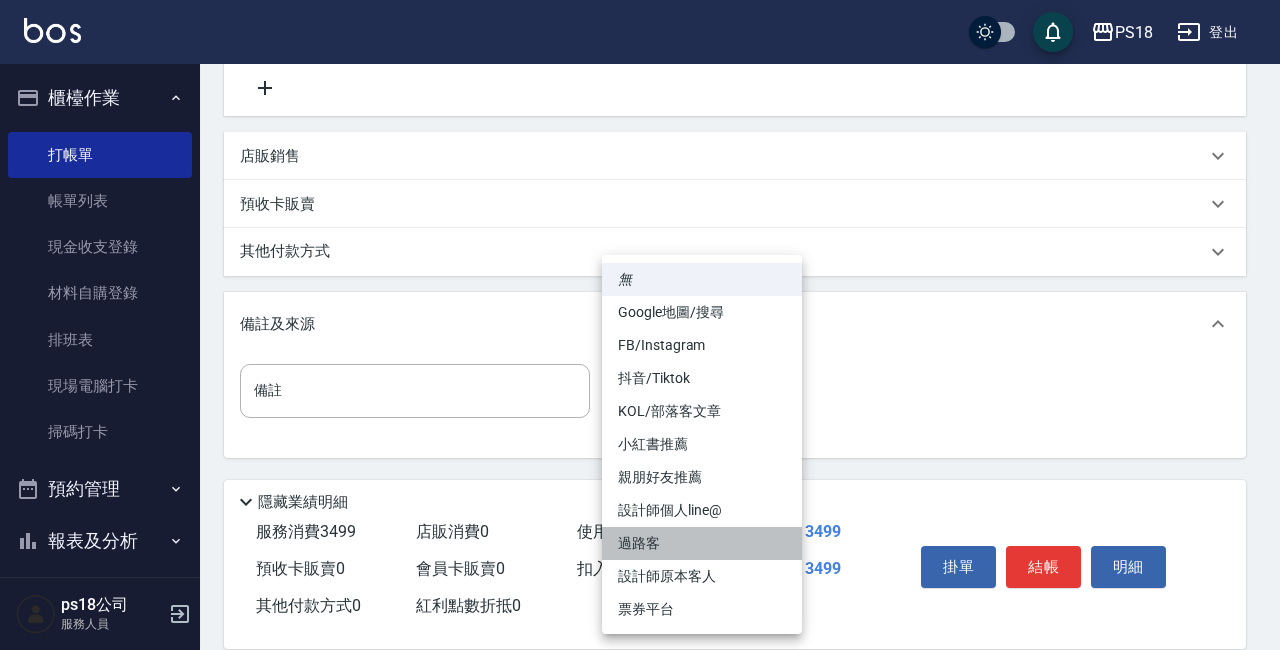 click on "過路客" at bounding box center [702, 543] 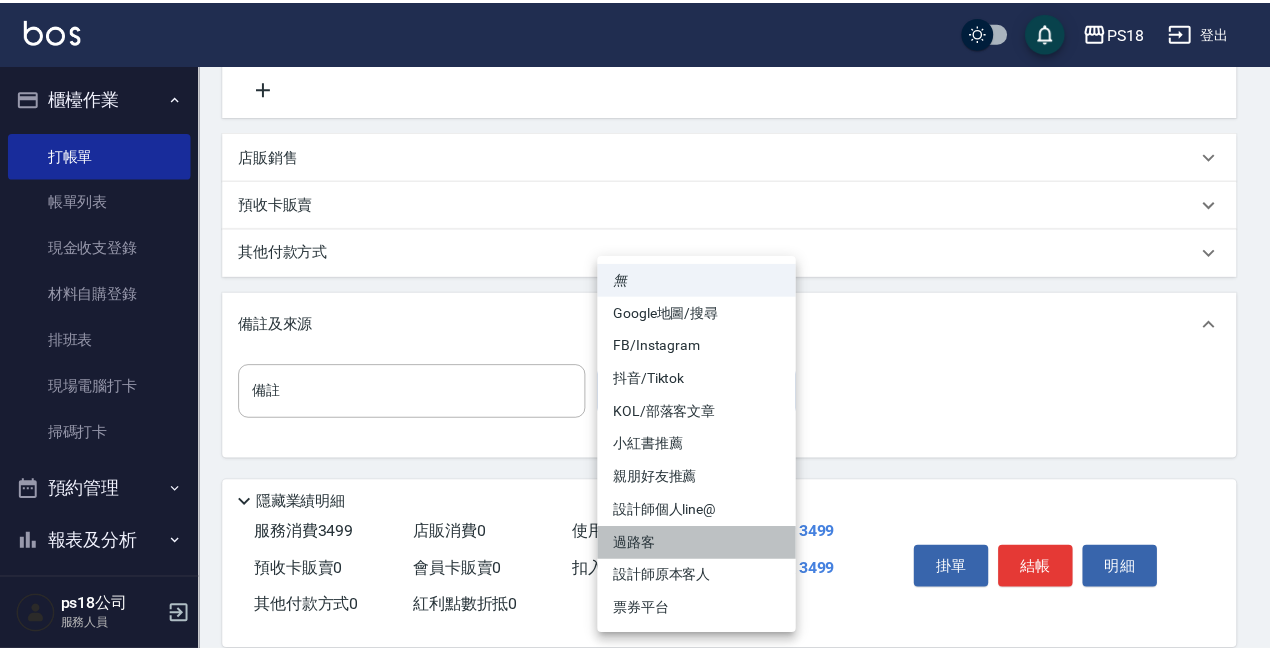 scroll, scrollTop: 415, scrollLeft: 0, axis: vertical 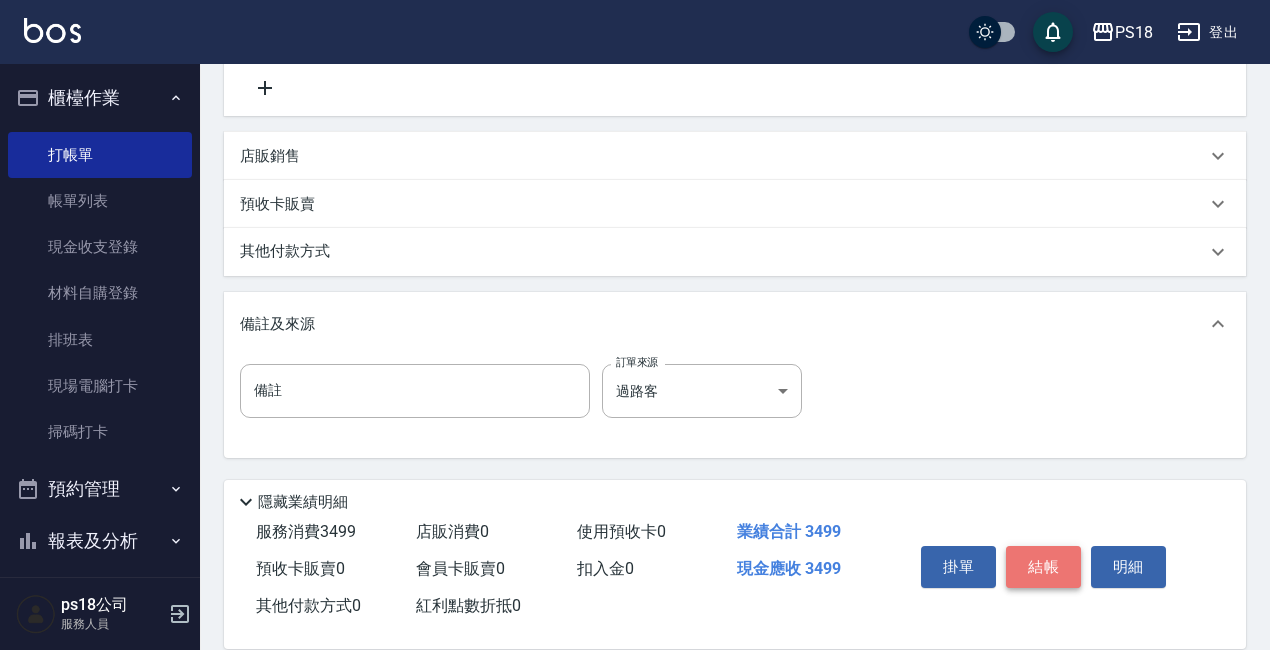 click on "結帳" at bounding box center [1043, 567] 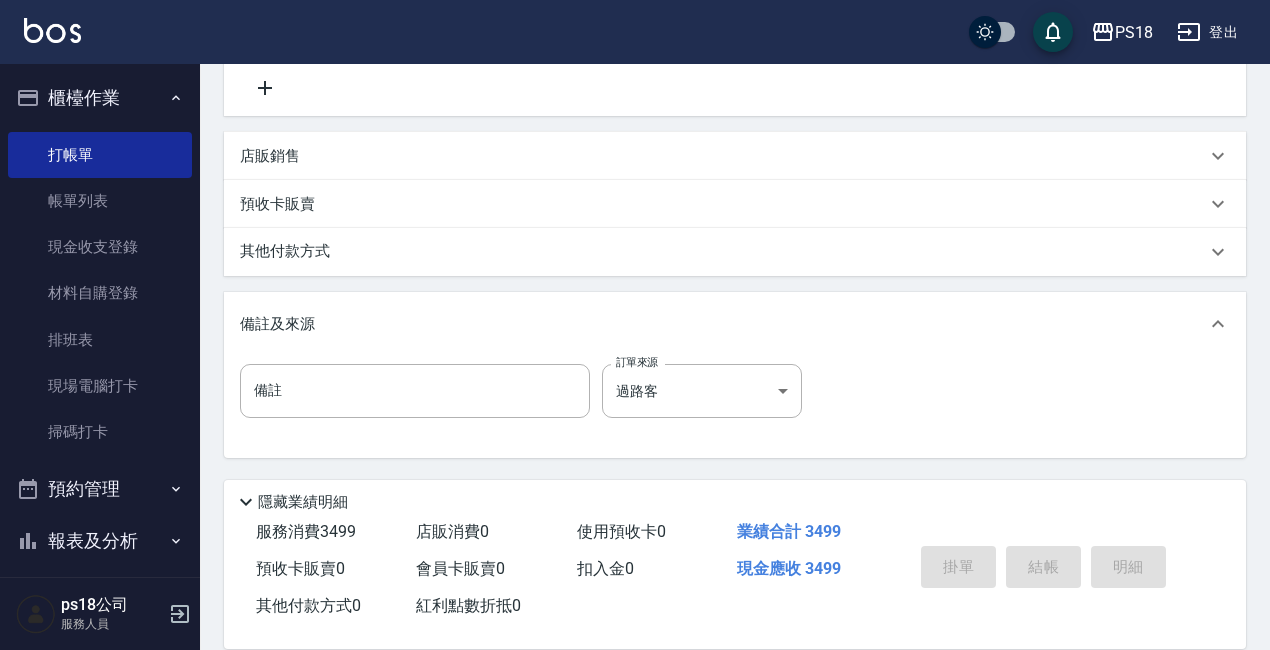 type on "[DATE] [TIME]" 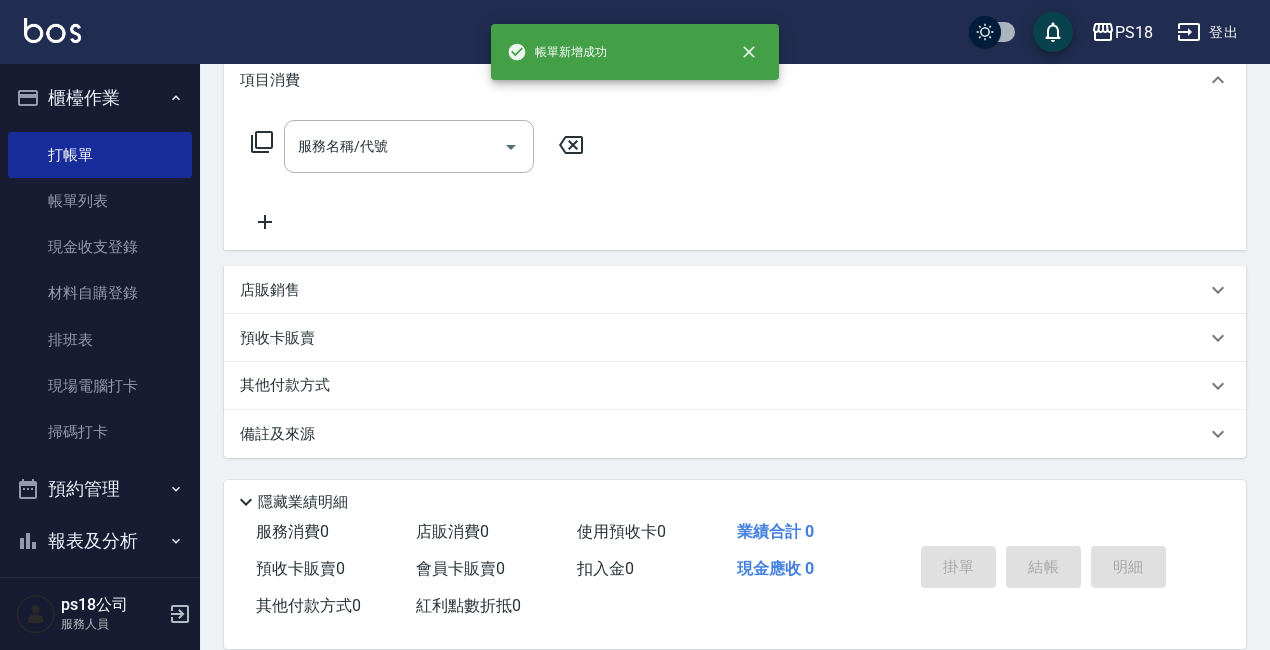 scroll, scrollTop: 0, scrollLeft: 0, axis: both 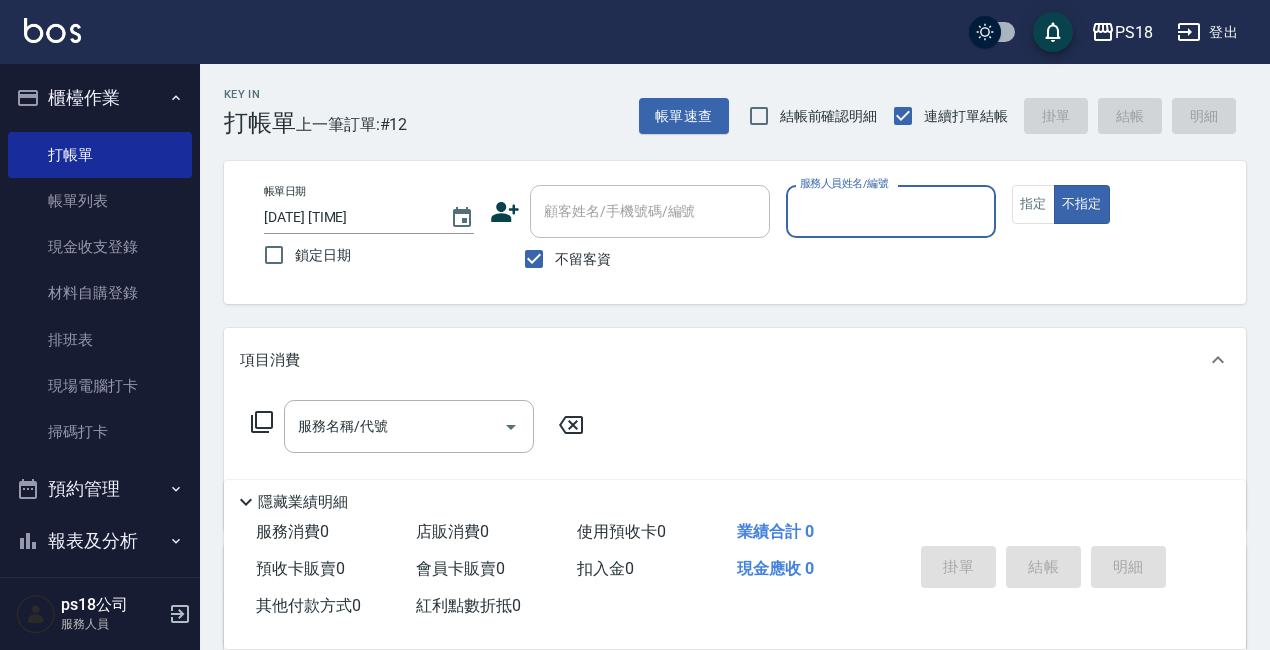 click on "櫃檯作業" at bounding box center [100, 98] 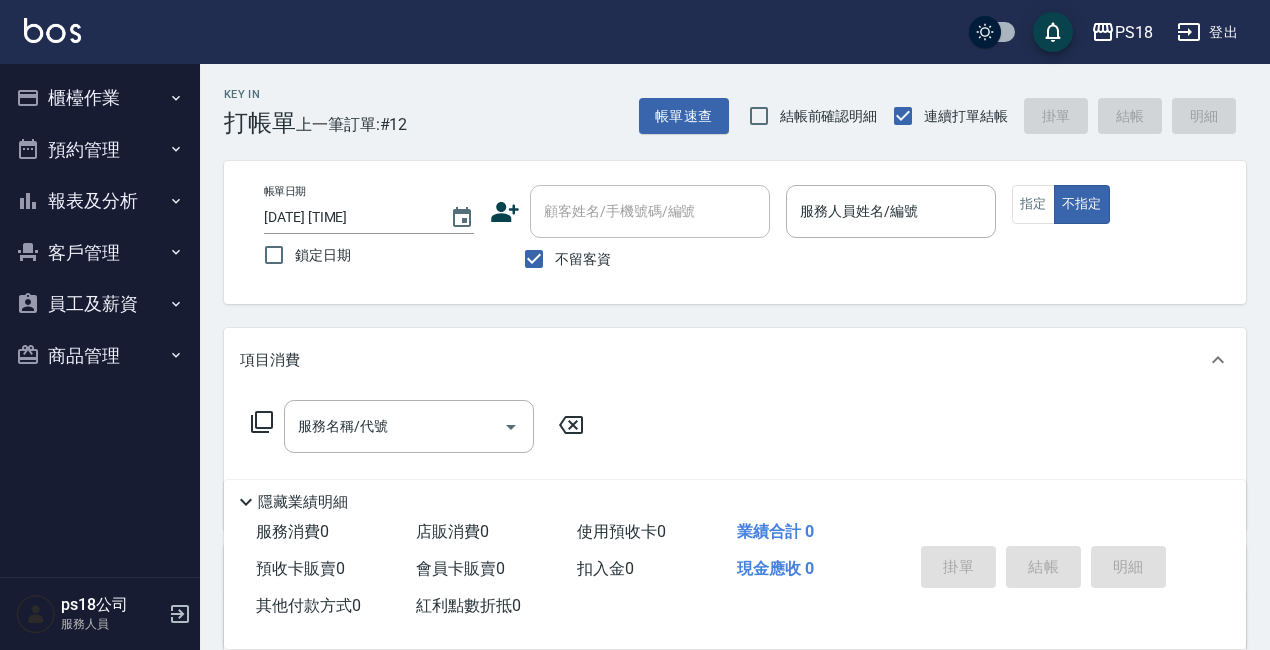 click on "報表及分析" at bounding box center [100, 201] 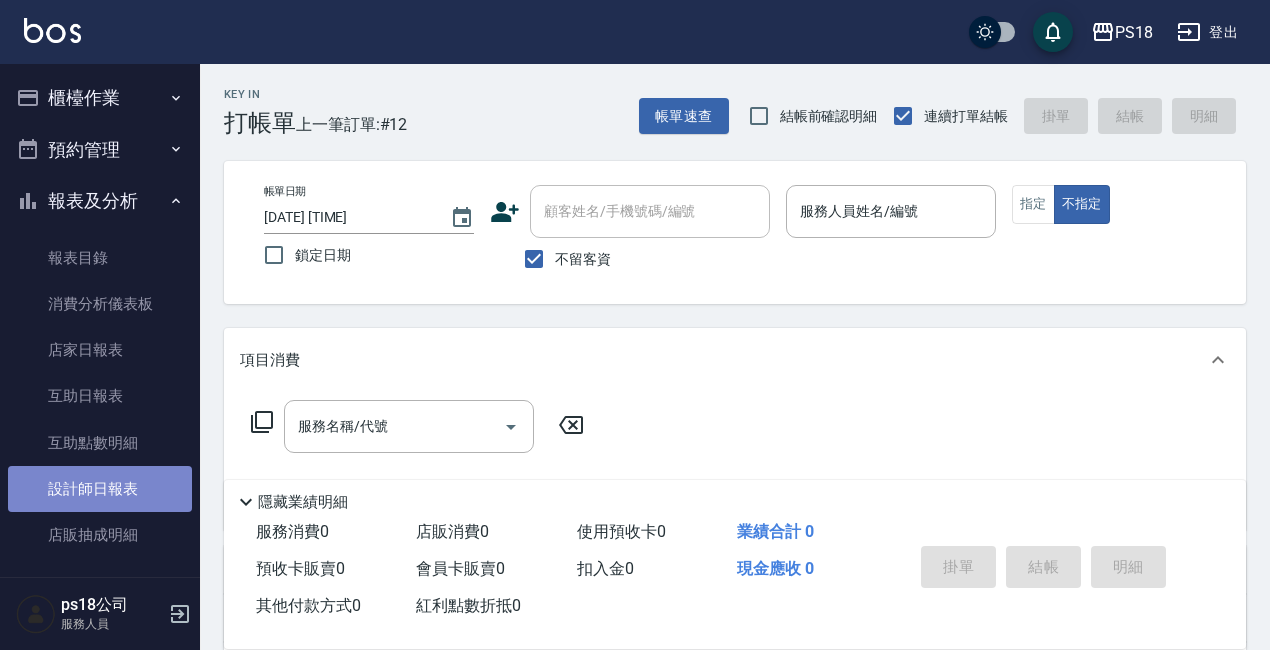 click on "設計師日報表" at bounding box center (100, 489) 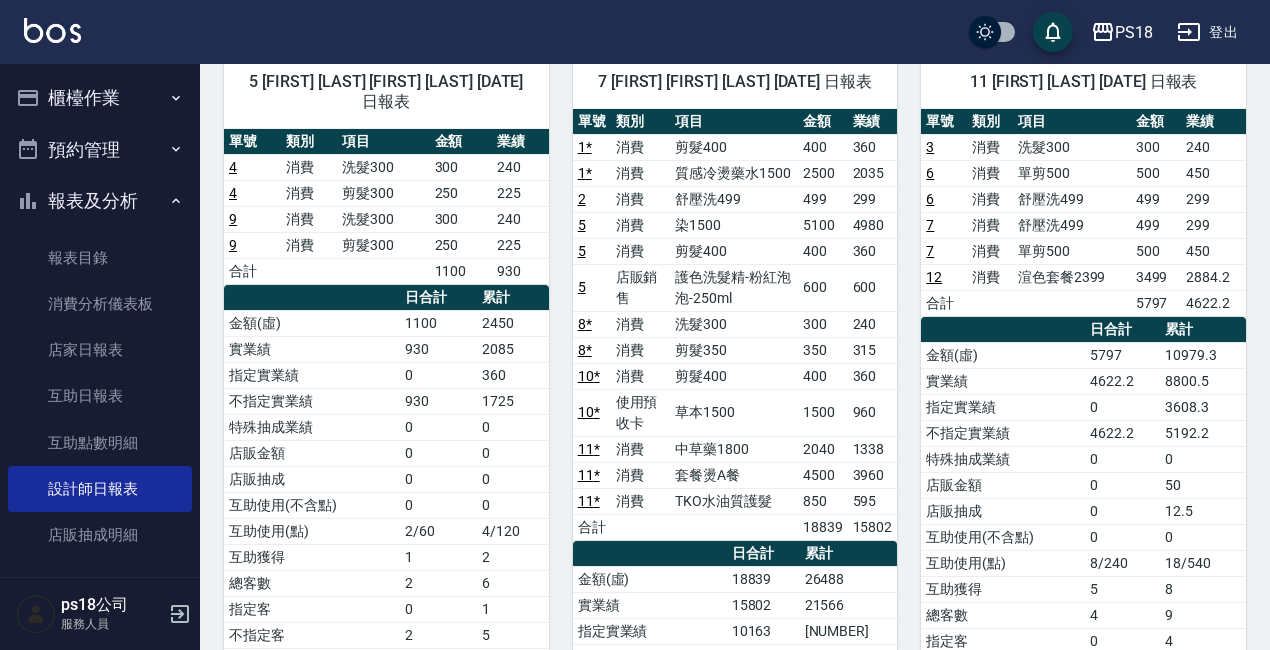 scroll, scrollTop: 200, scrollLeft: 0, axis: vertical 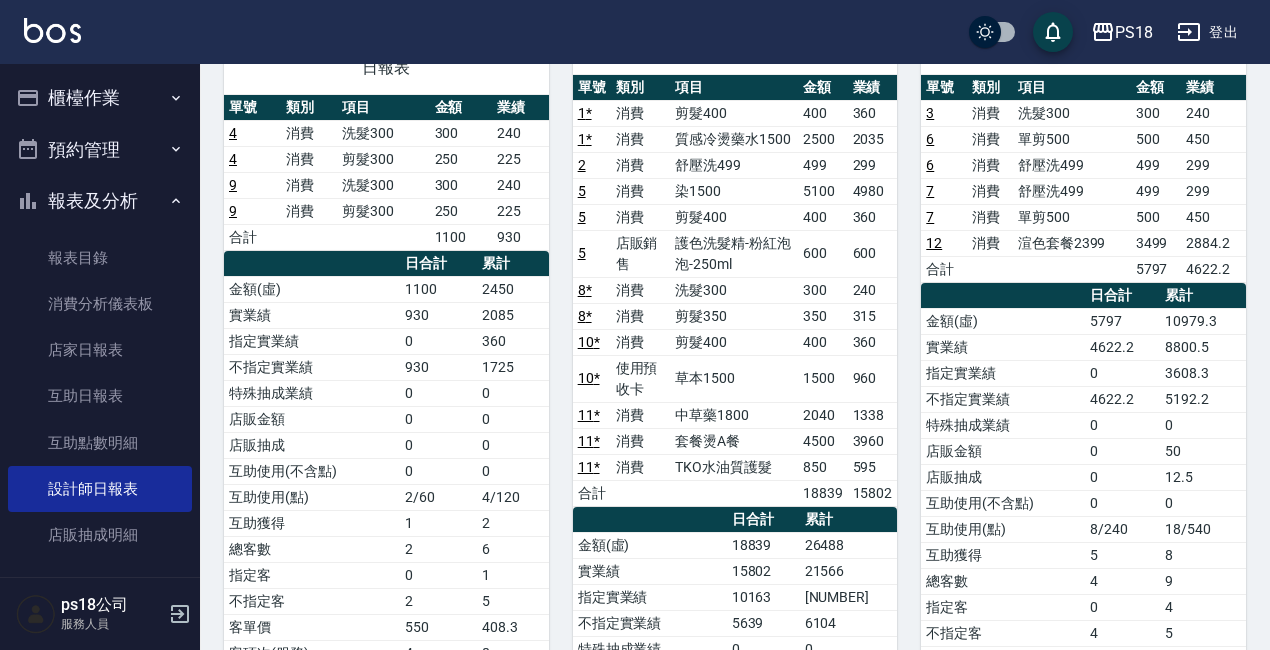 click on "櫃檯作業" at bounding box center [100, 98] 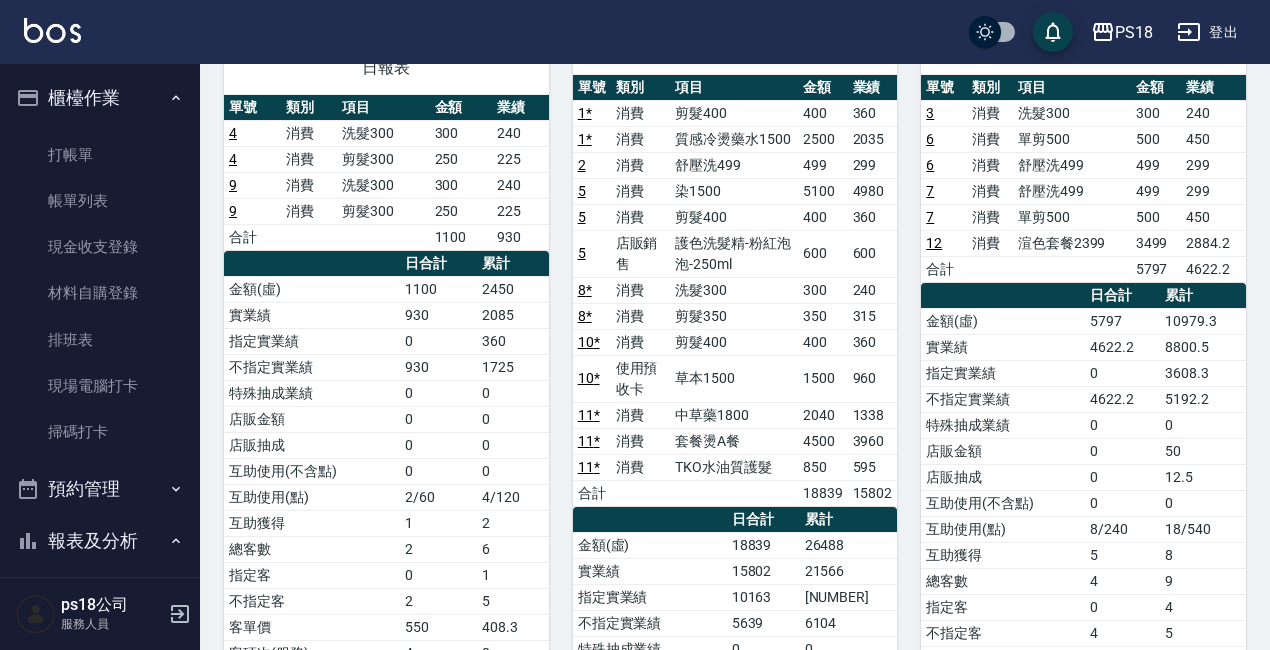 drag, startPoint x: 89, startPoint y: 142, endPoint x: 58, endPoint y: 129, distance: 33.61547 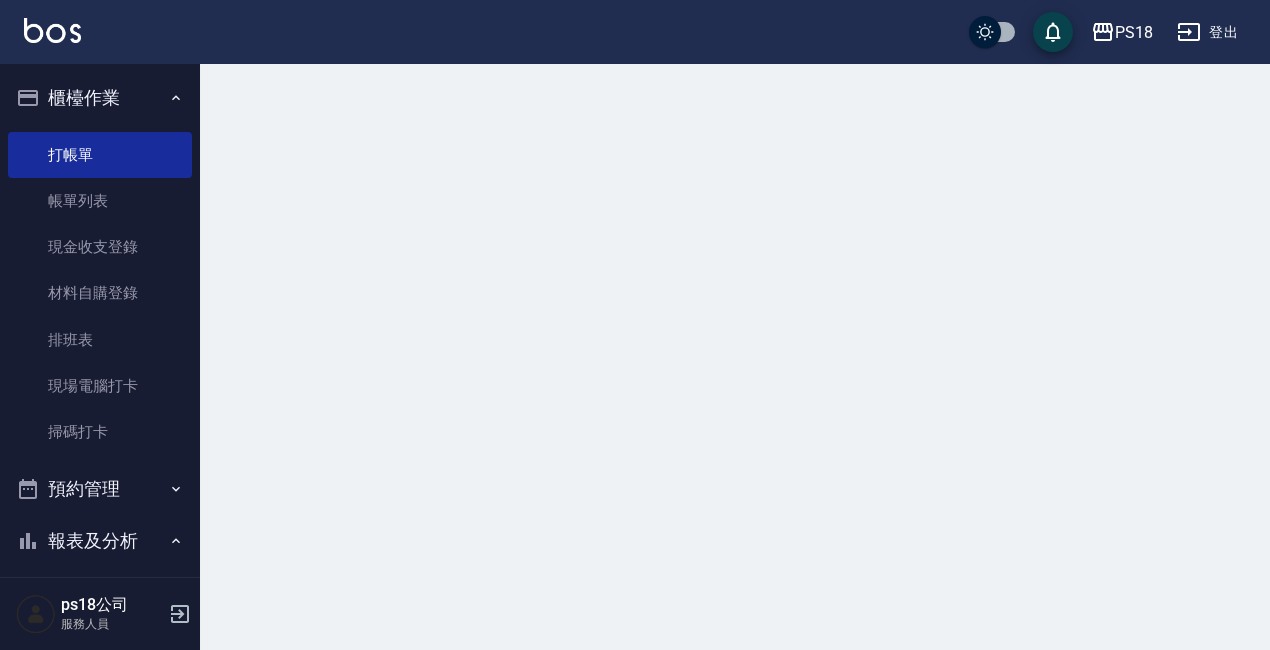 scroll, scrollTop: 0, scrollLeft: 0, axis: both 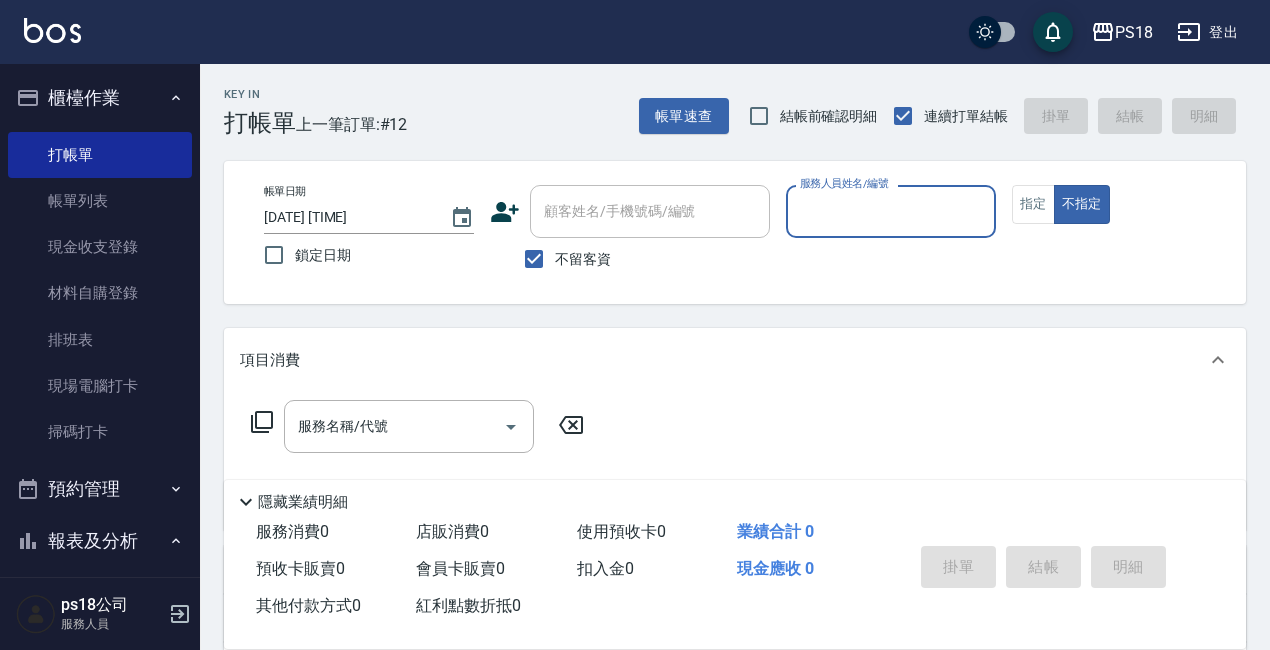 click on "服務人員姓名/編號" at bounding box center (891, 211) 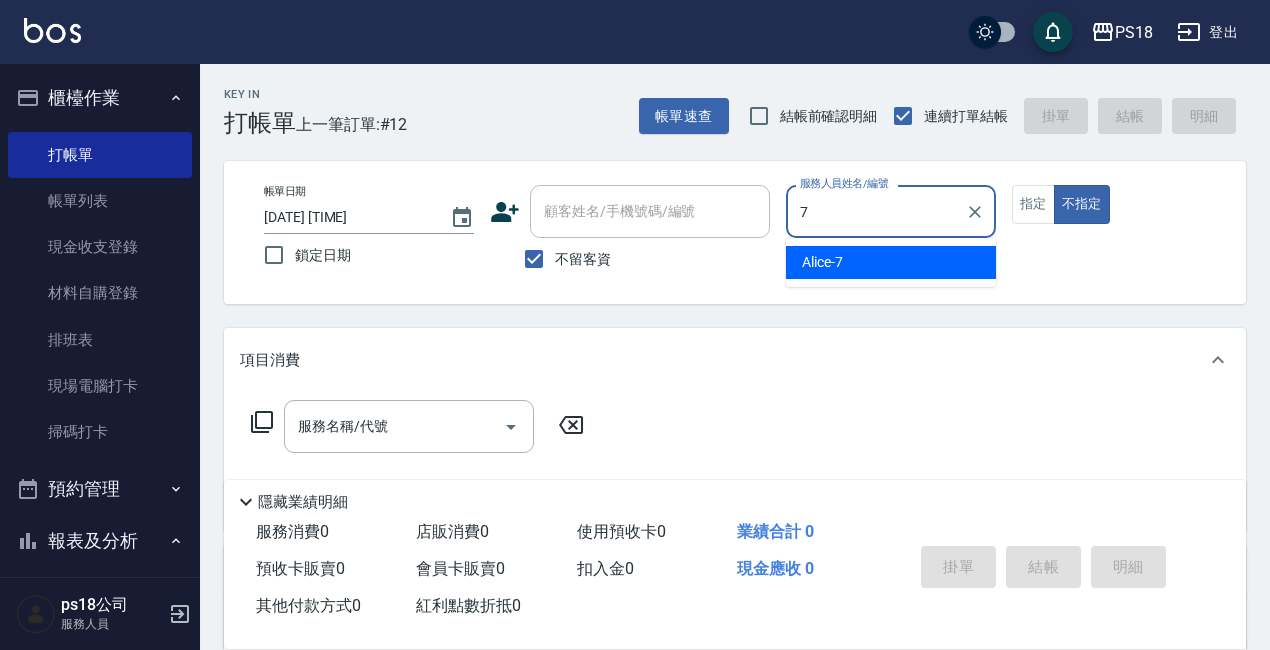 type on "Alice-7" 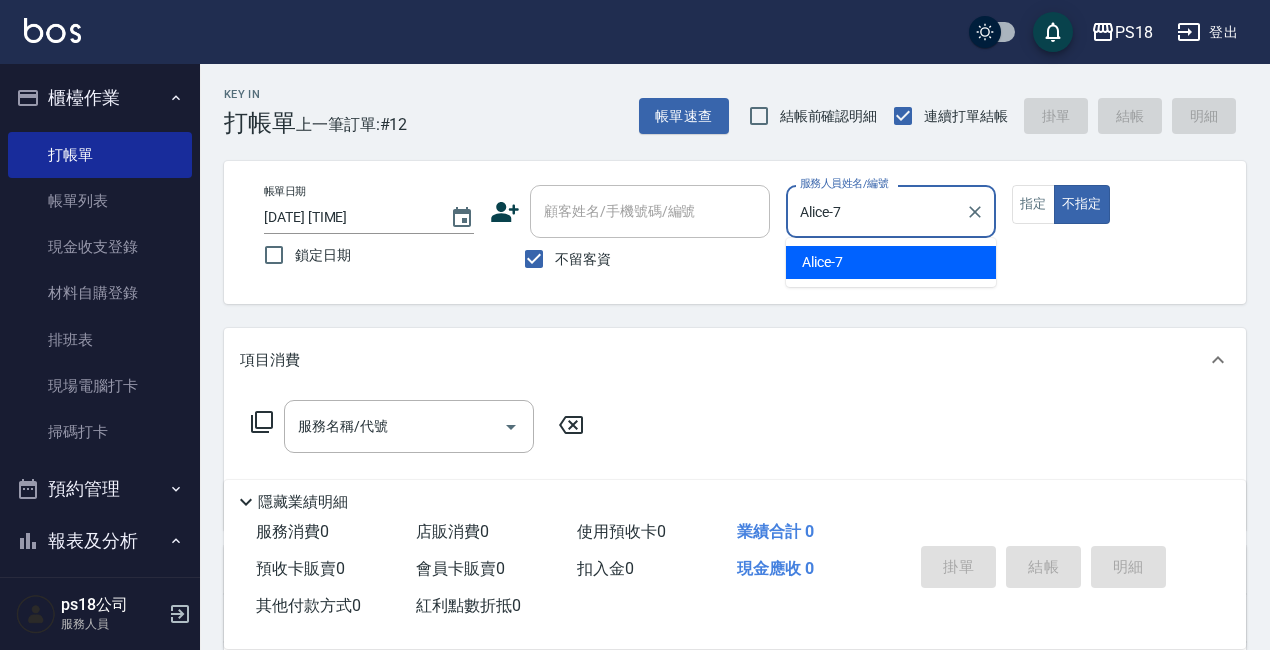 type on "false" 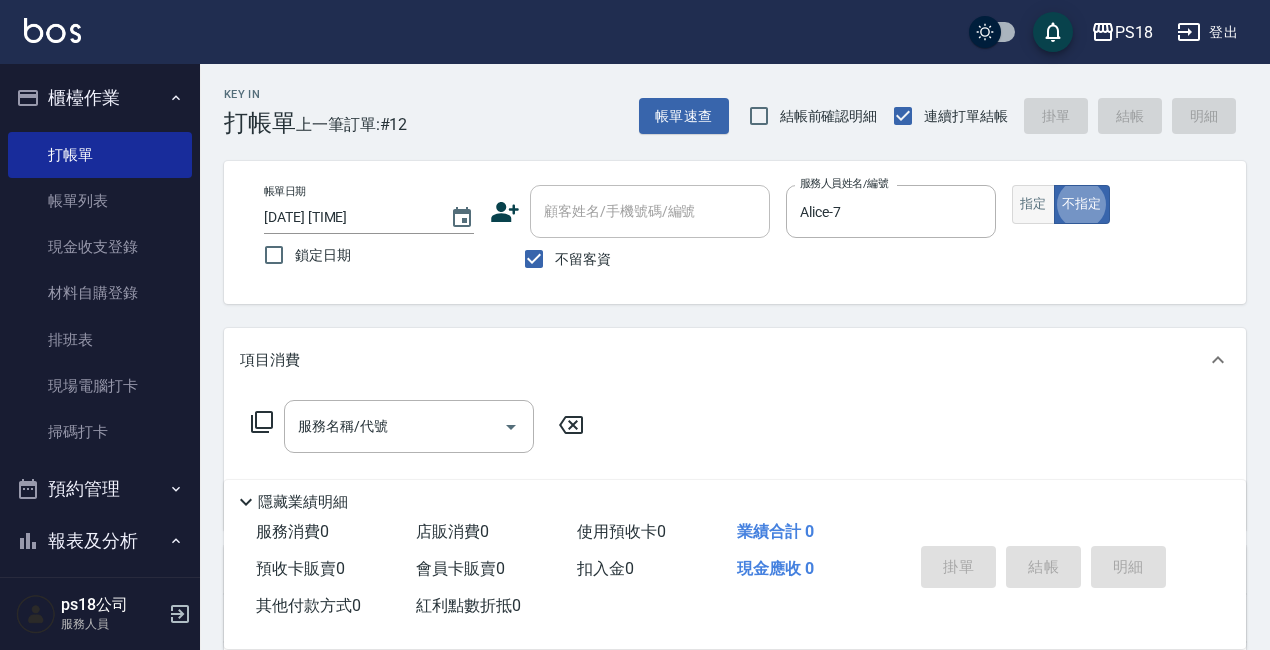 click on "帳單日期 [DATE] [TIME] 鎖定日期 顧客姓名/手機號碼/編號 顧客姓名/手機號碼/編號 不留客資 服務人員姓名/編號 Alice-7 服務人員姓名/編號 指定 不指定" at bounding box center [735, 232] 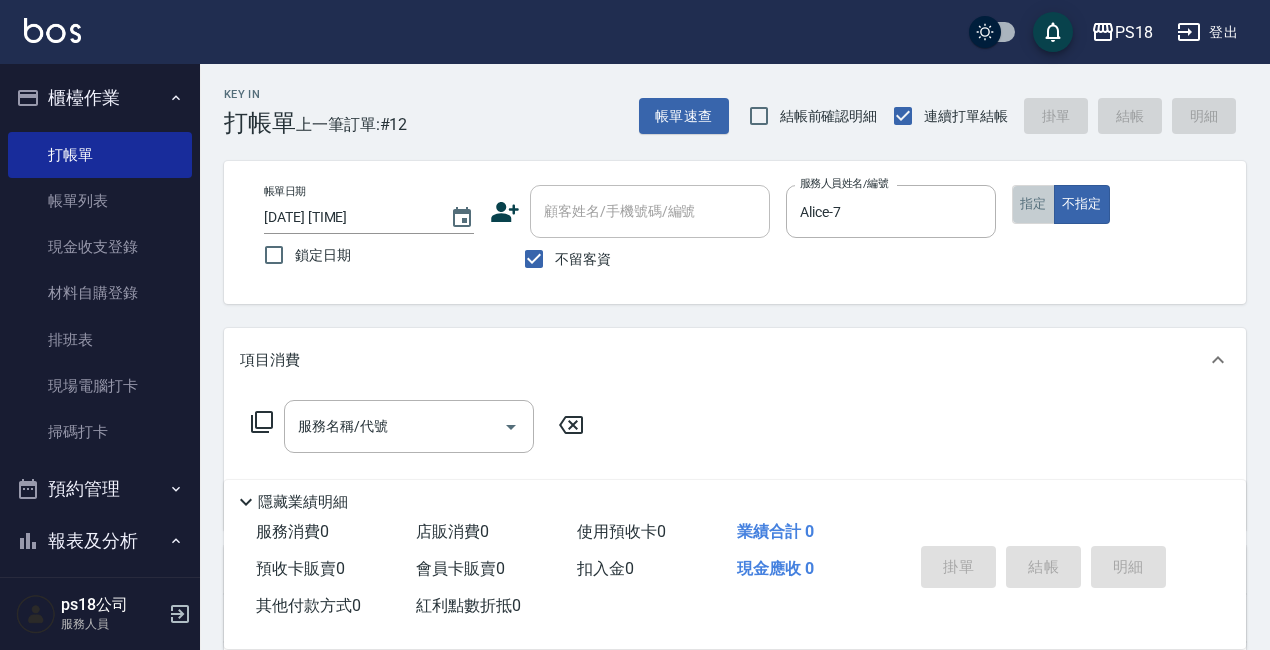click on "指定" at bounding box center [1033, 204] 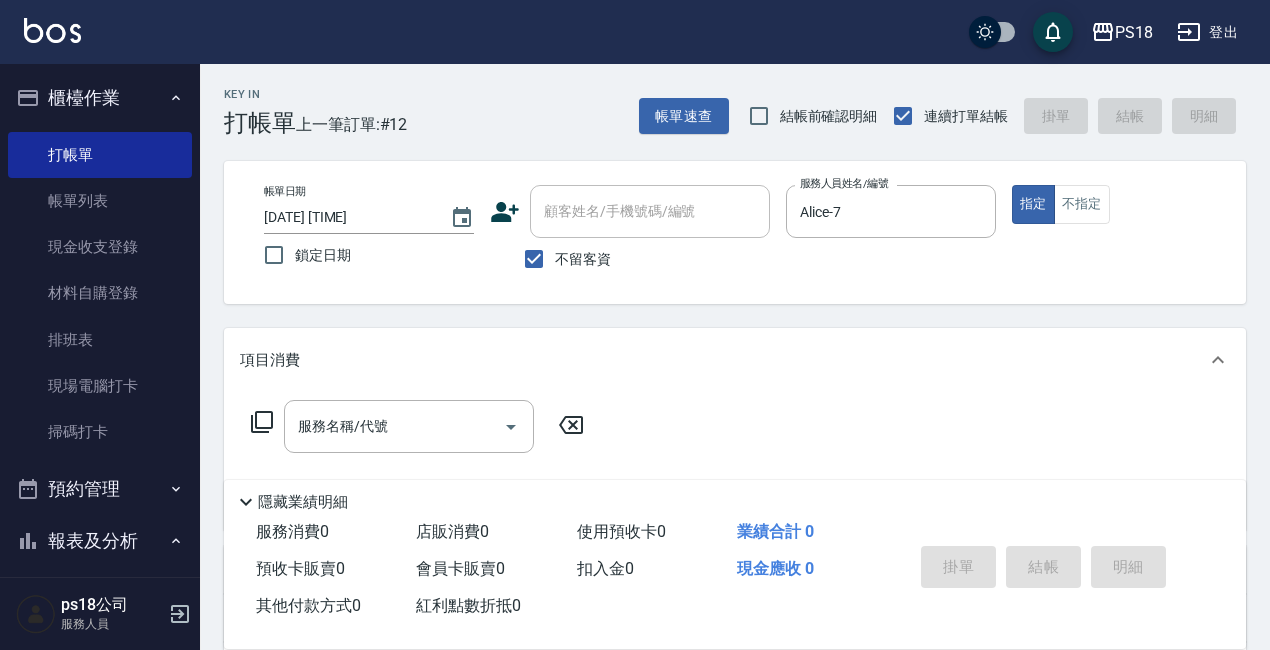 click 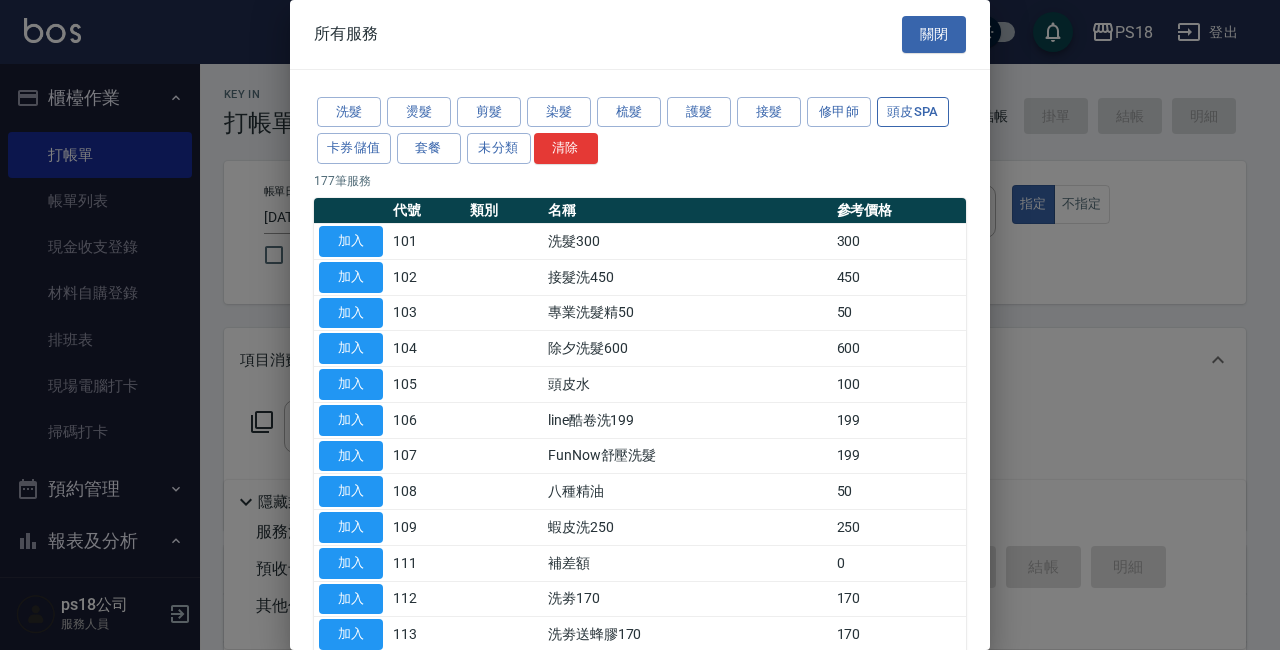 click on "頭皮SPA" at bounding box center [913, 112] 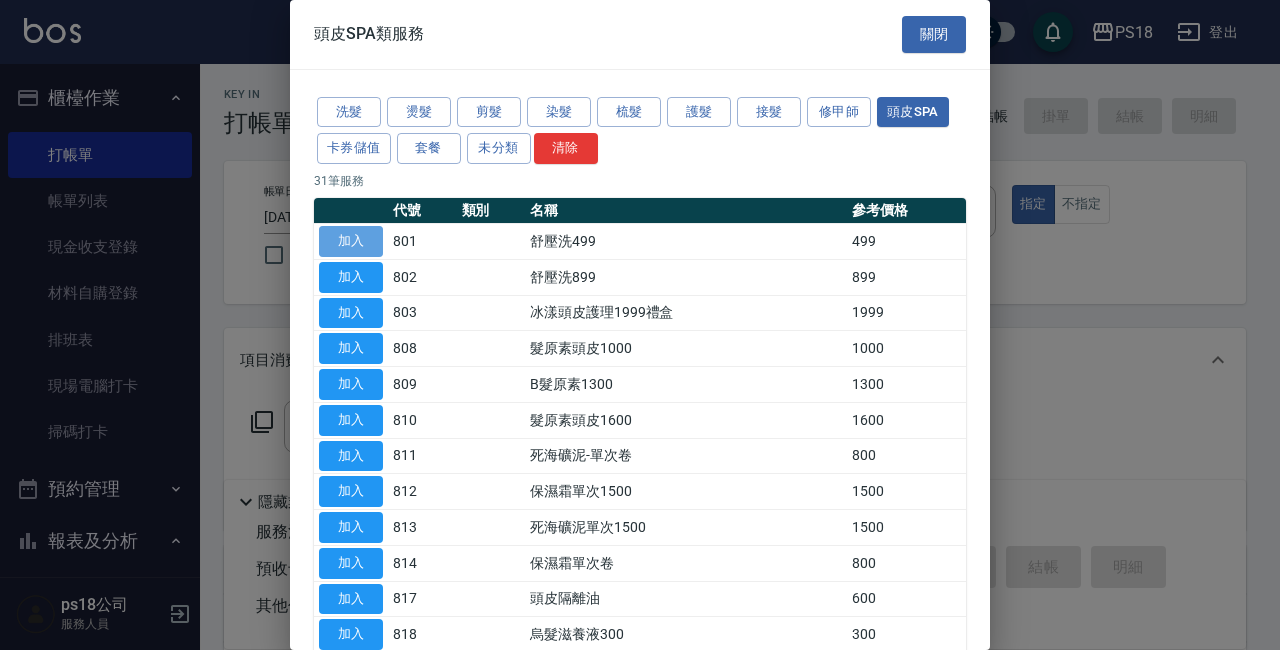 click on "加入" at bounding box center [351, 241] 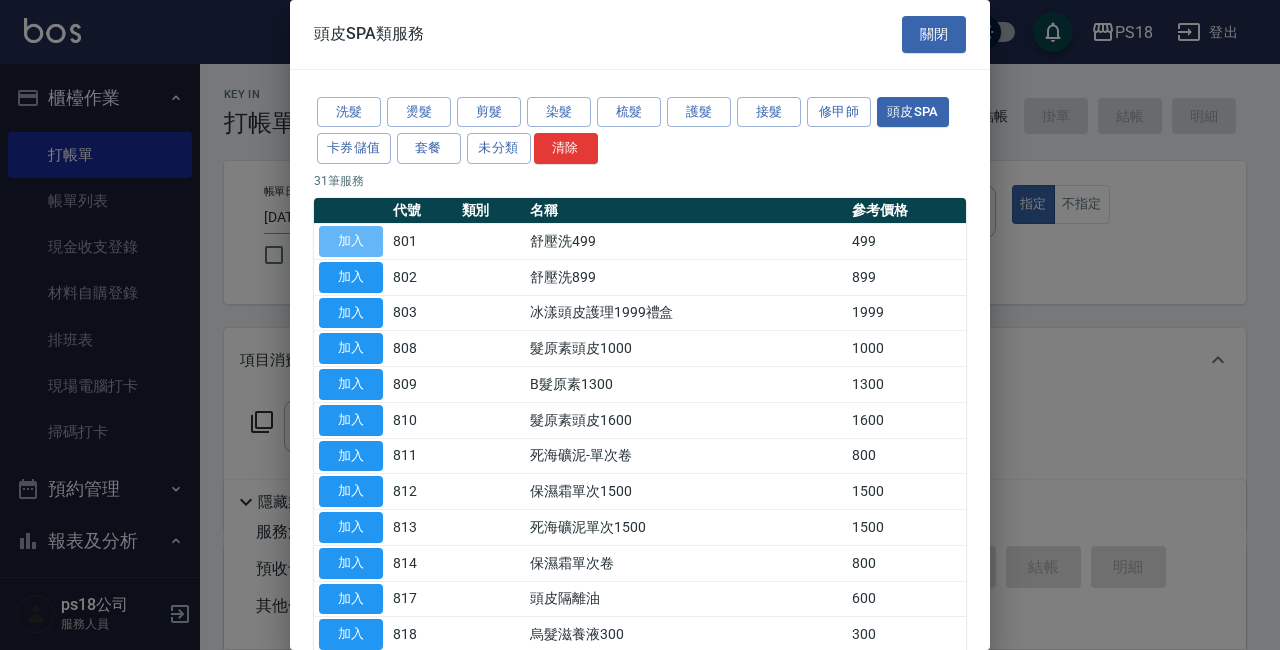 type on "舒壓洗499(801)" 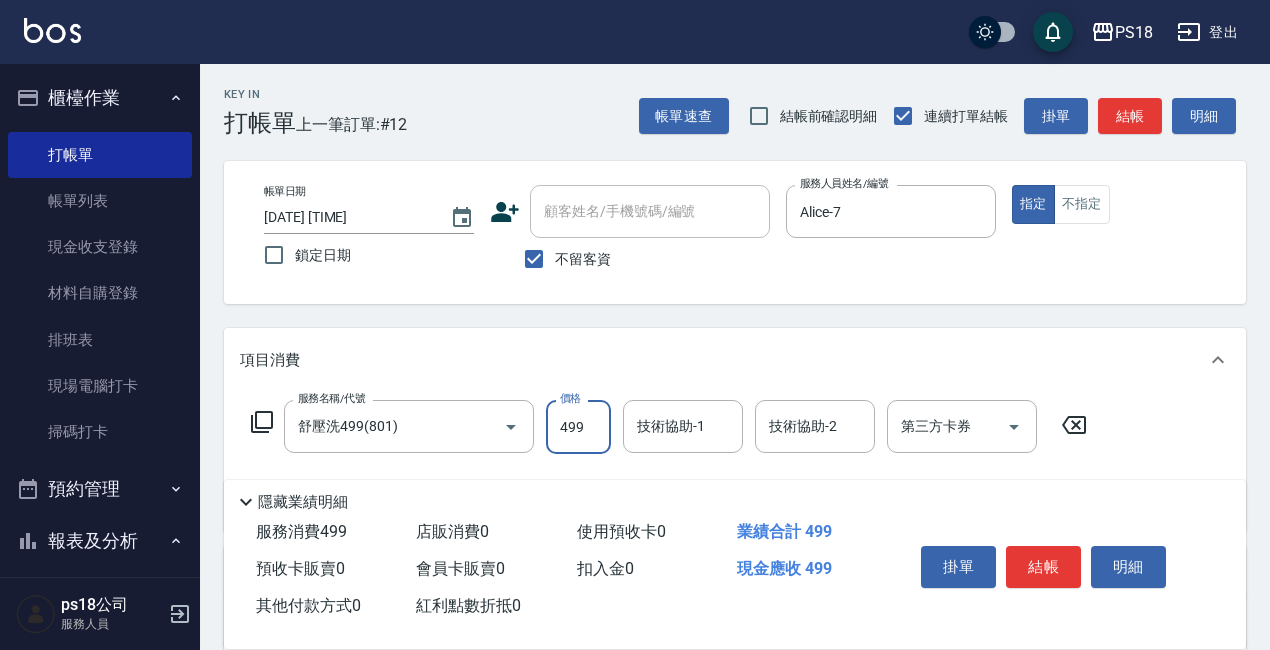 click on "499" at bounding box center [578, 427] 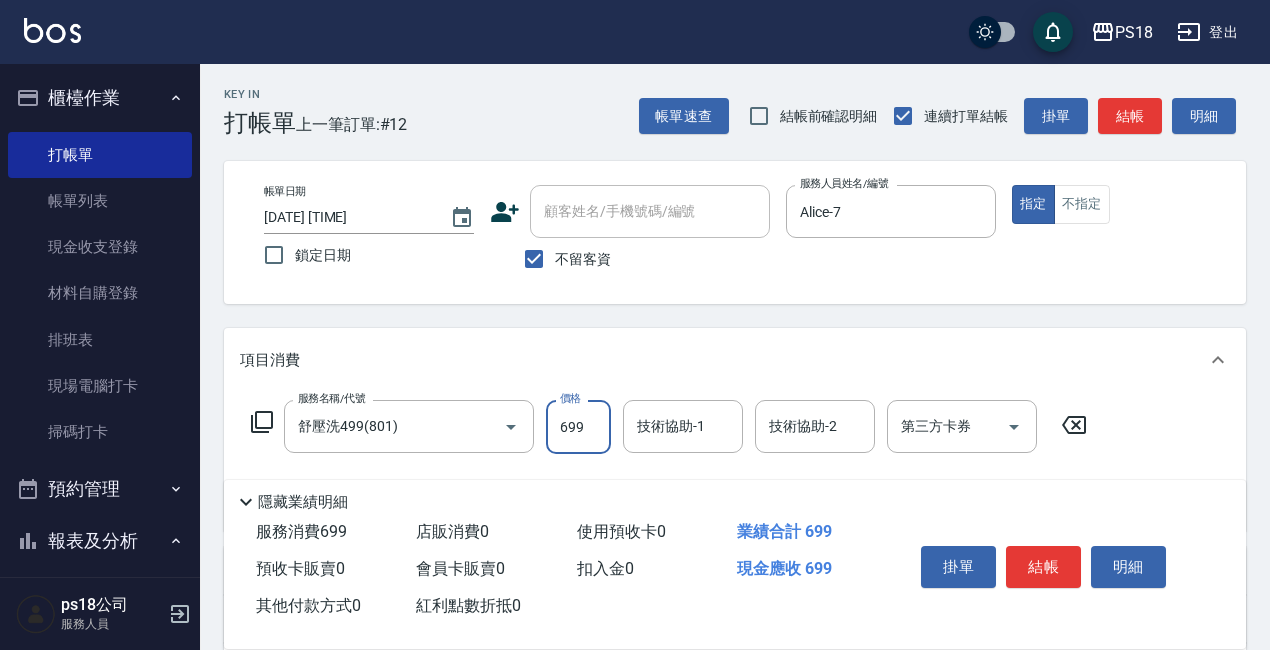 type on "699" 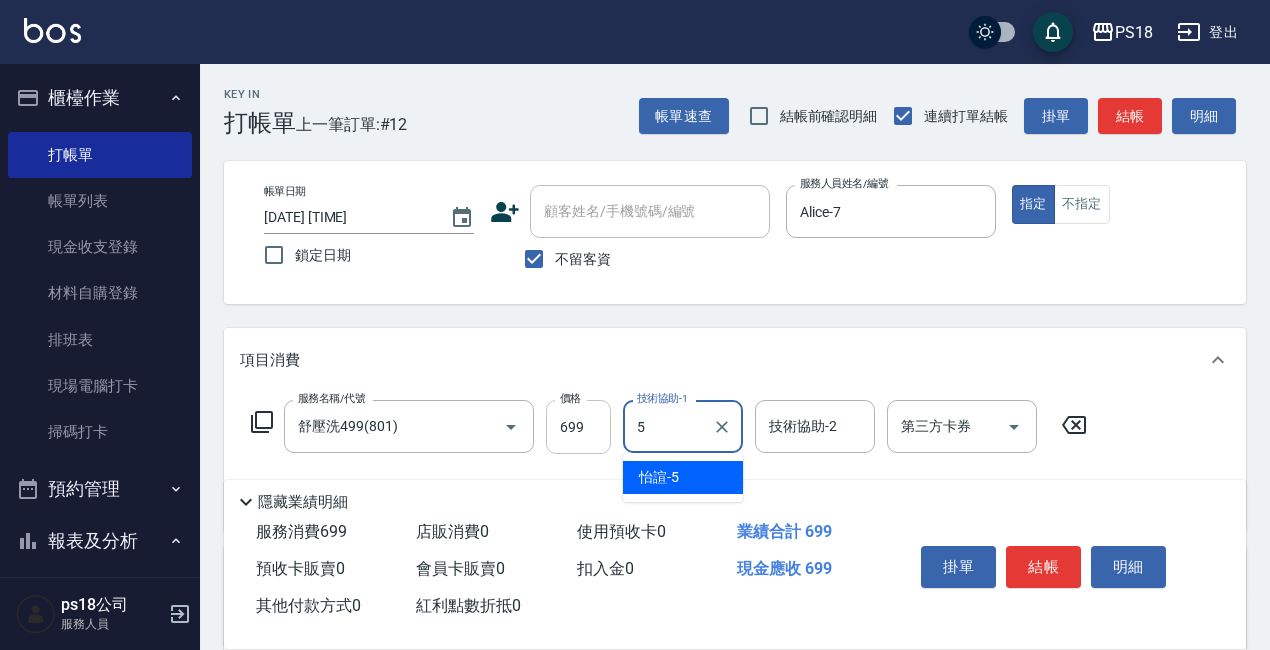 type on "怡諠-5" 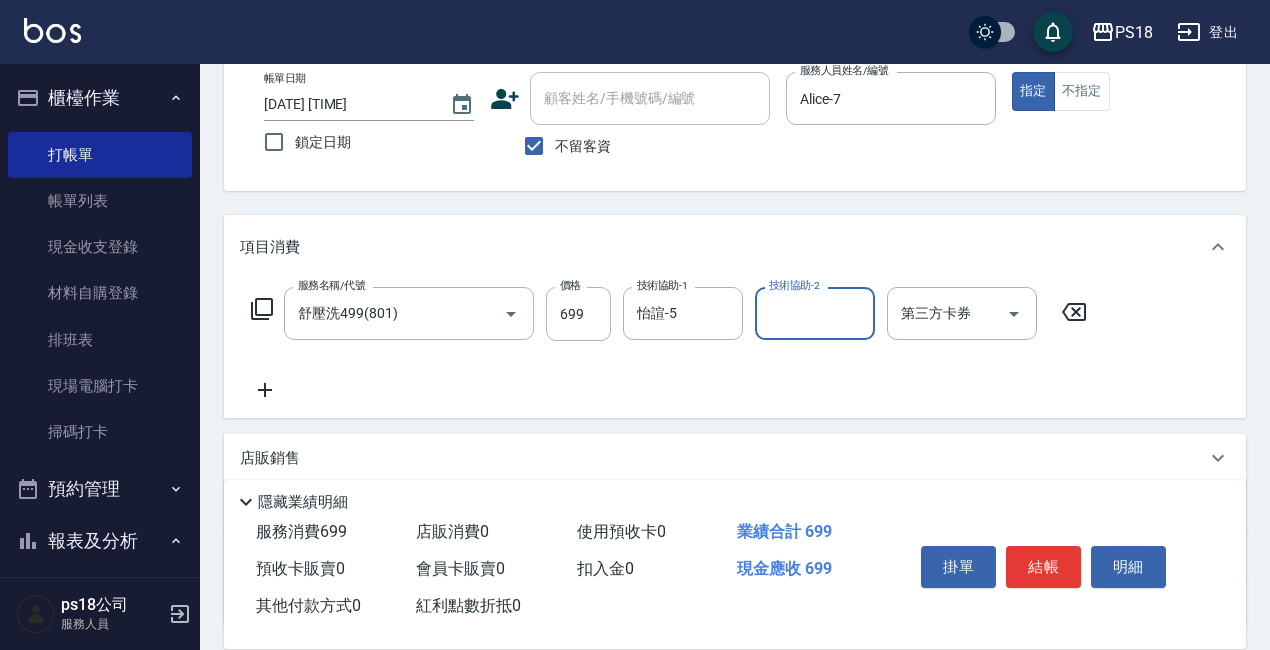 scroll, scrollTop: 281, scrollLeft: 0, axis: vertical 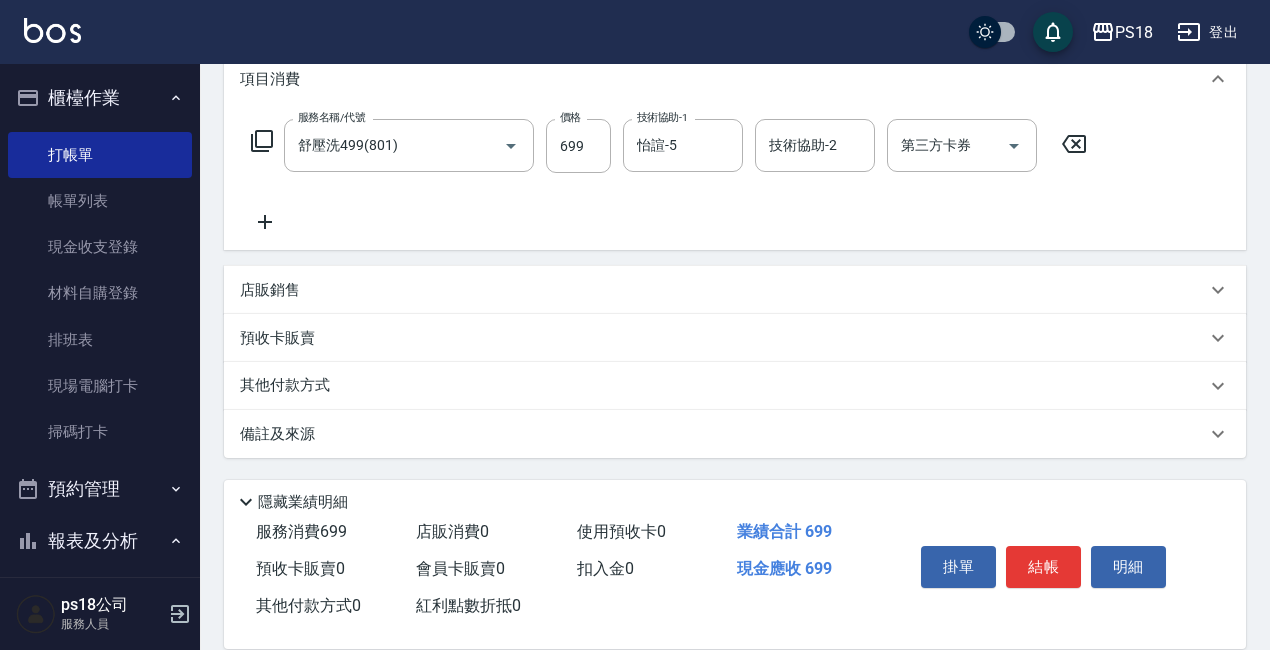click 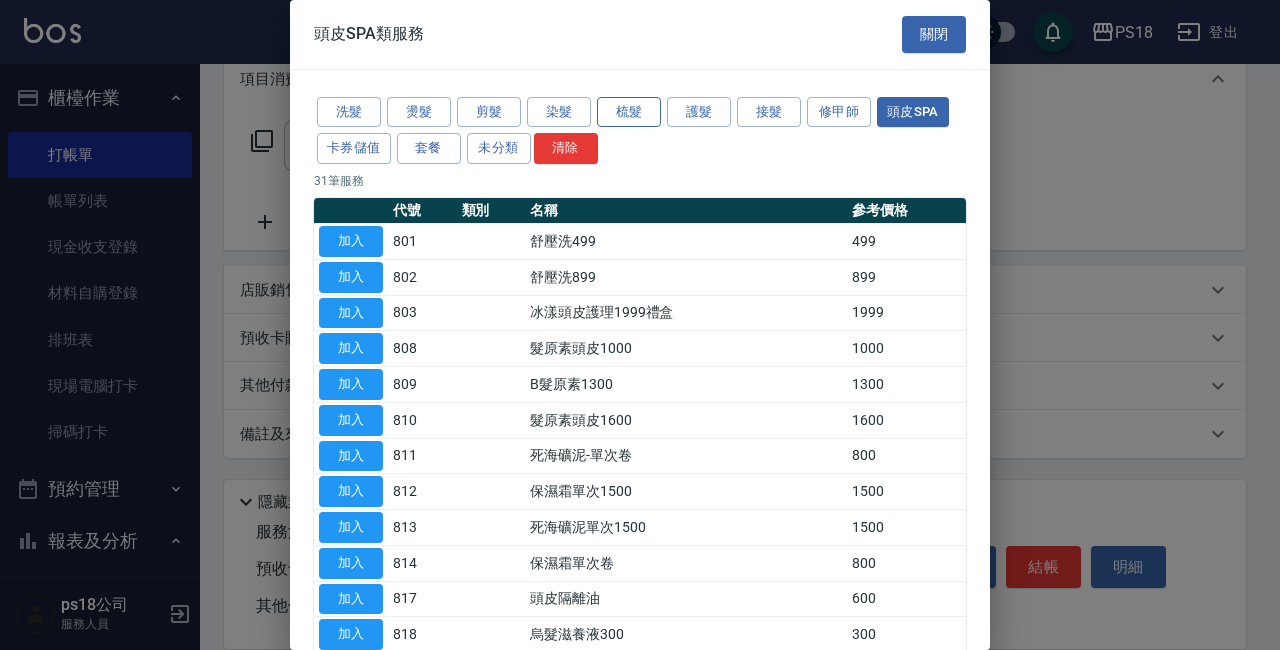 click on "梳髮" at bounding box center [629, 112] 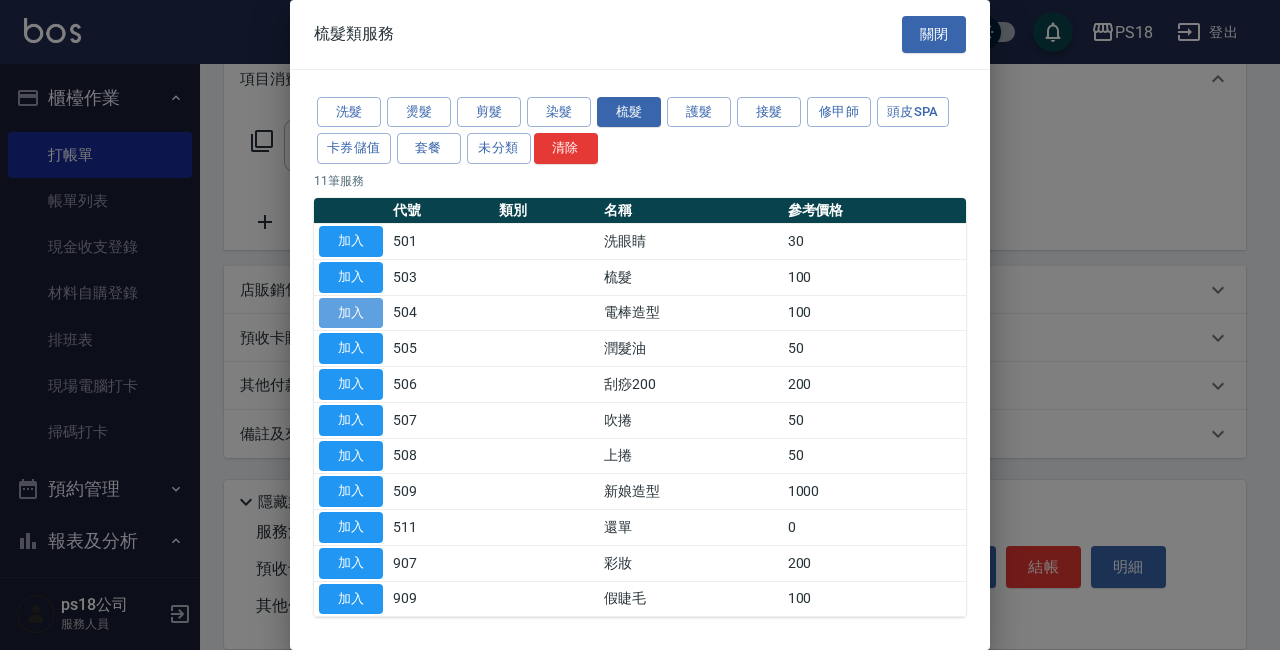 click on "加入" at bounding box center (351, 313) 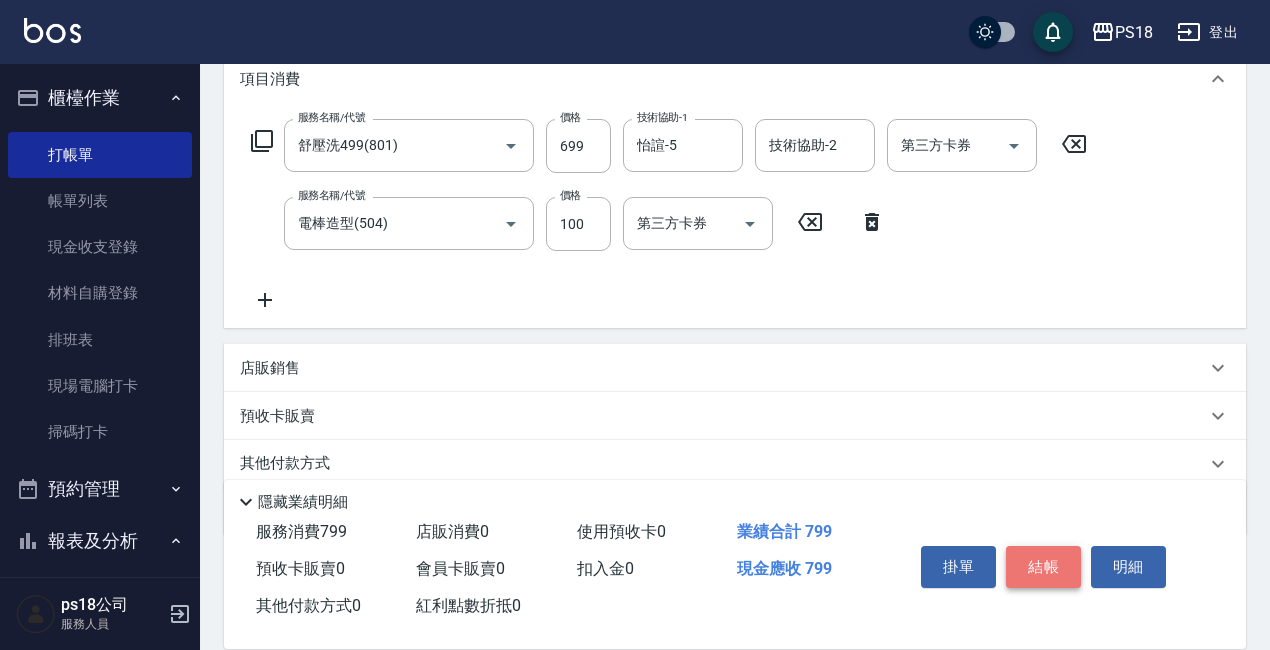 click on "結帳" at bounding box center (1043, 567) 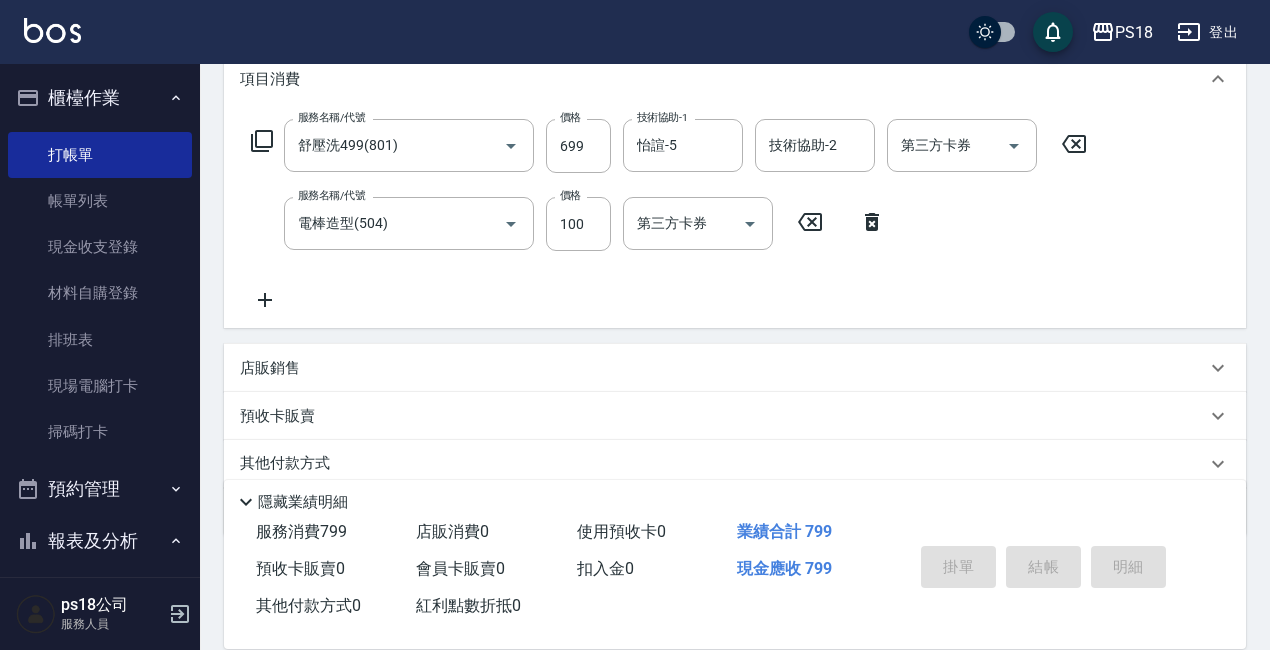 type 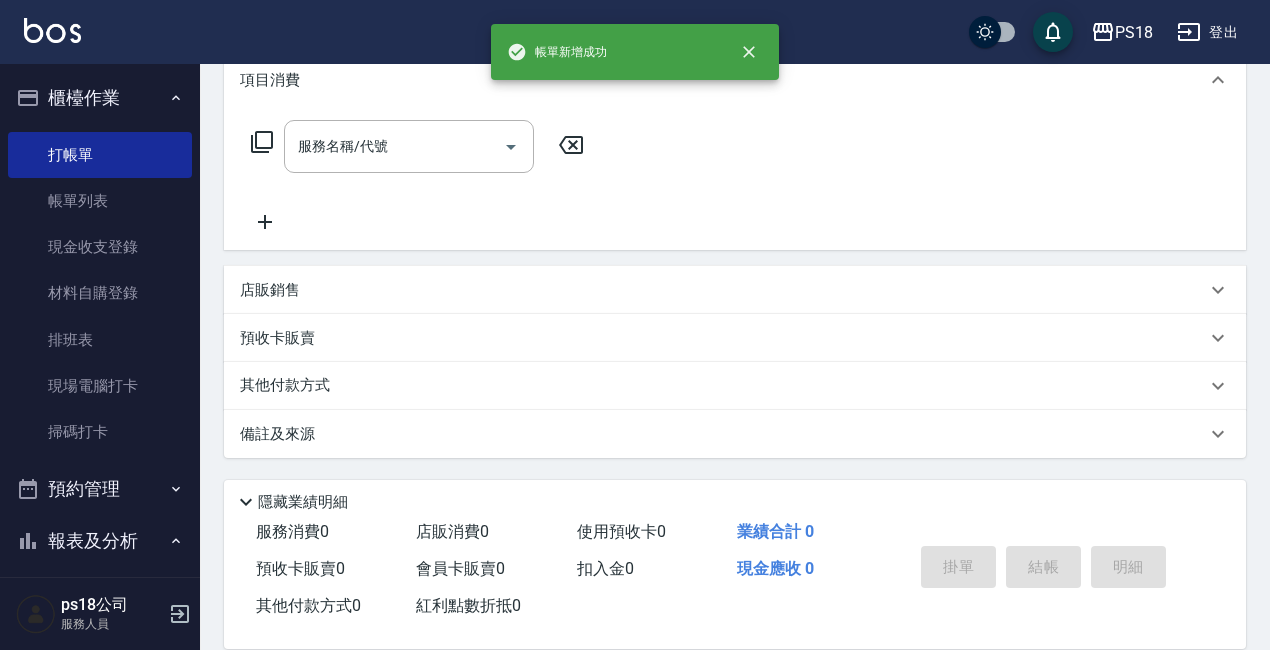 scroll, scrollTop: 0, scrollLeft: 0, axis: both 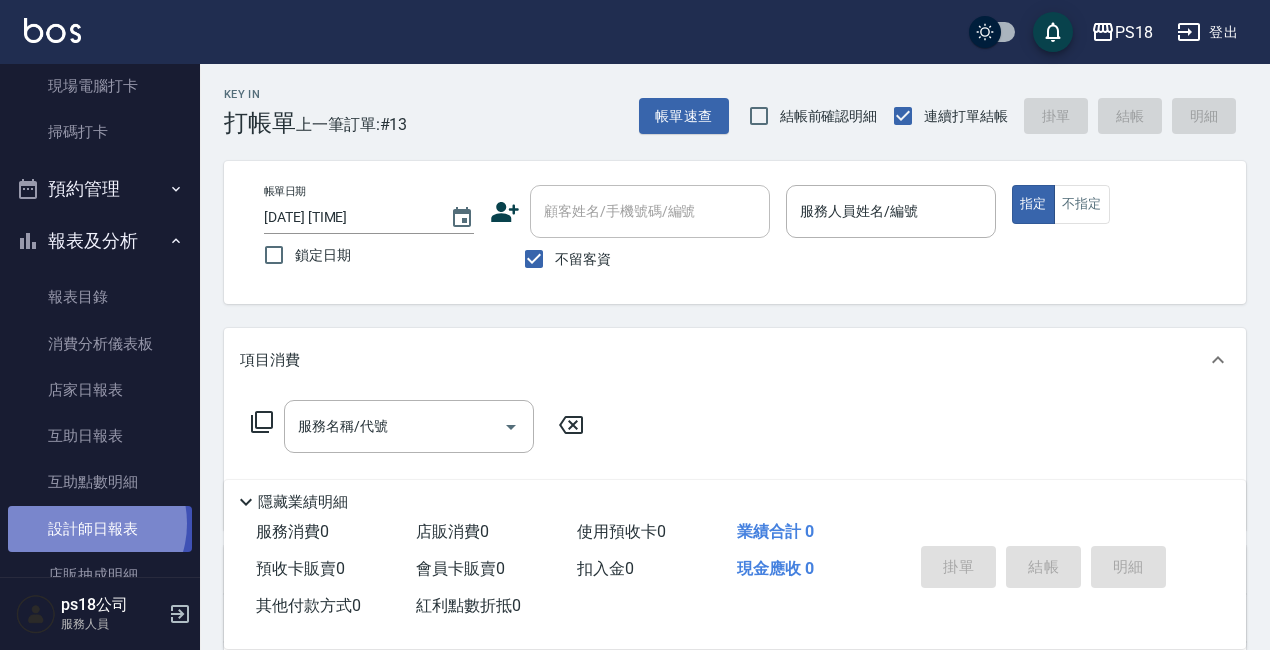 click on "設計師日報表" at bounding box center (100, 529) 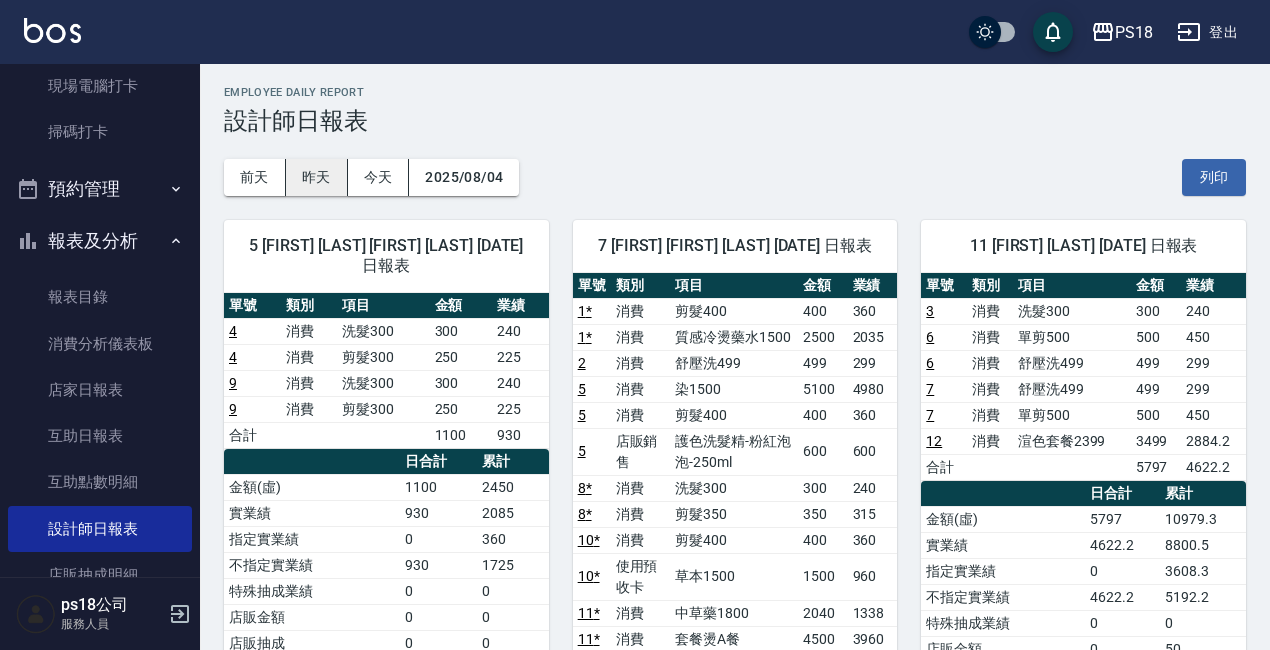 scroll, scrollTop: 0, scrollLeft: 0, axis: both 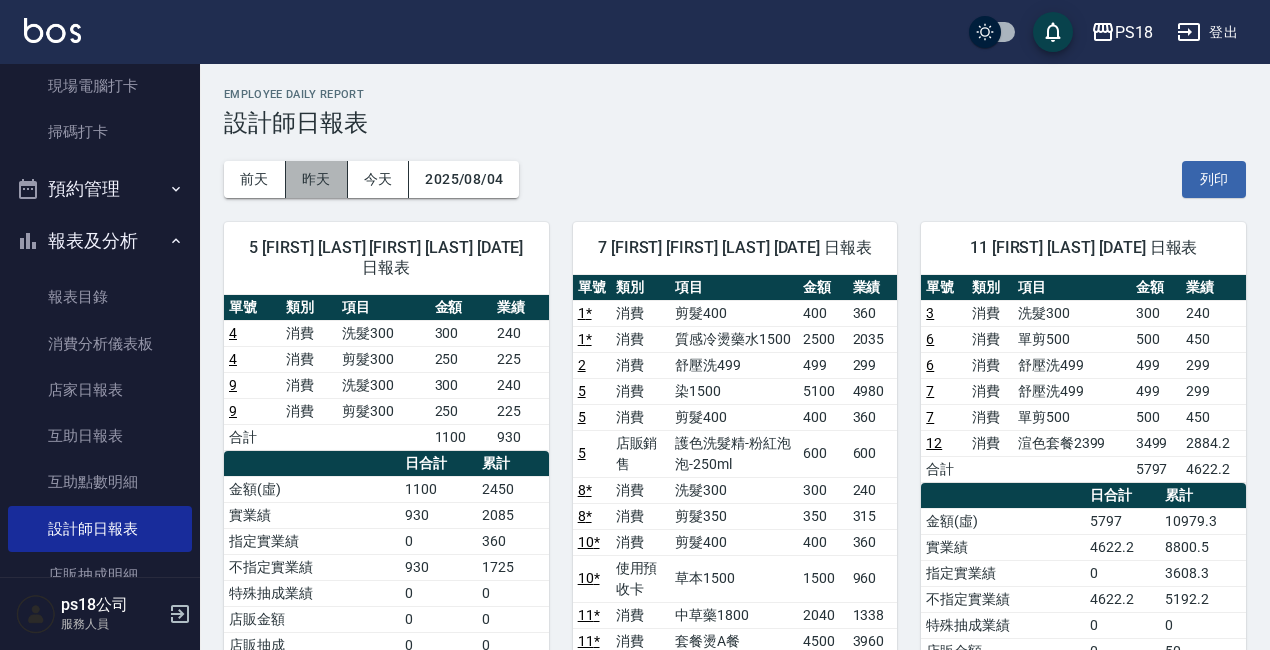 click on "昨天" at bounding box center (317, 179) 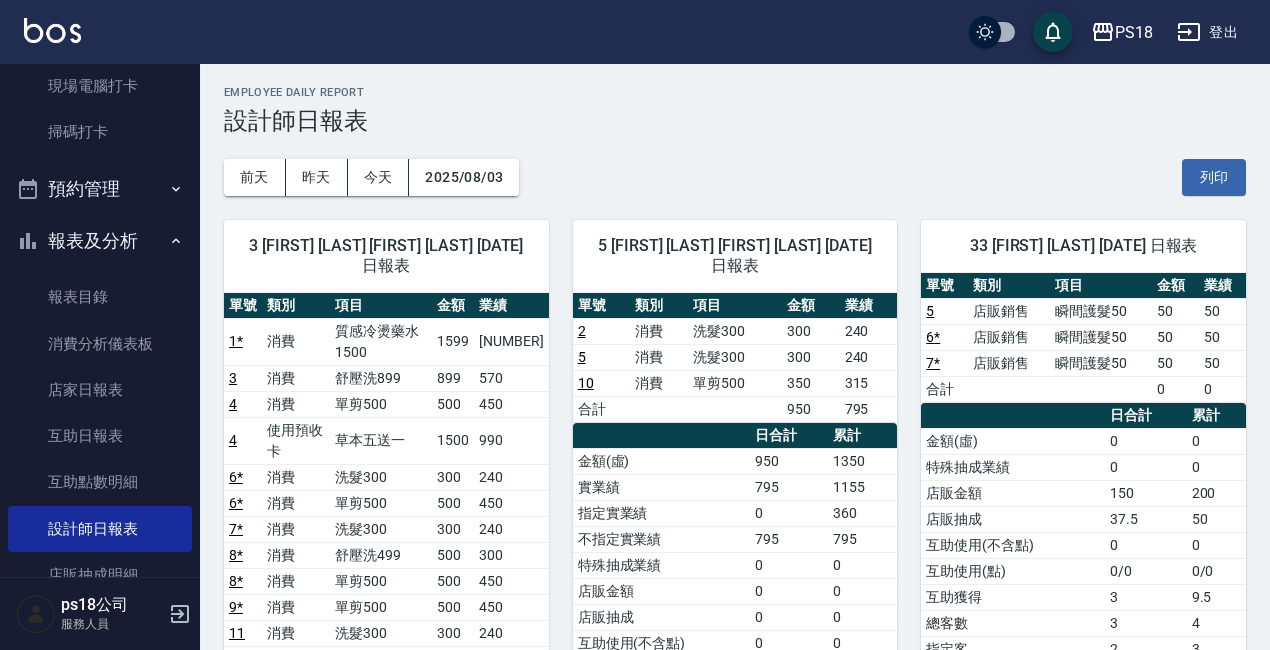 scroll, scrollTop: 0, scrollLeft: 0, axis: both 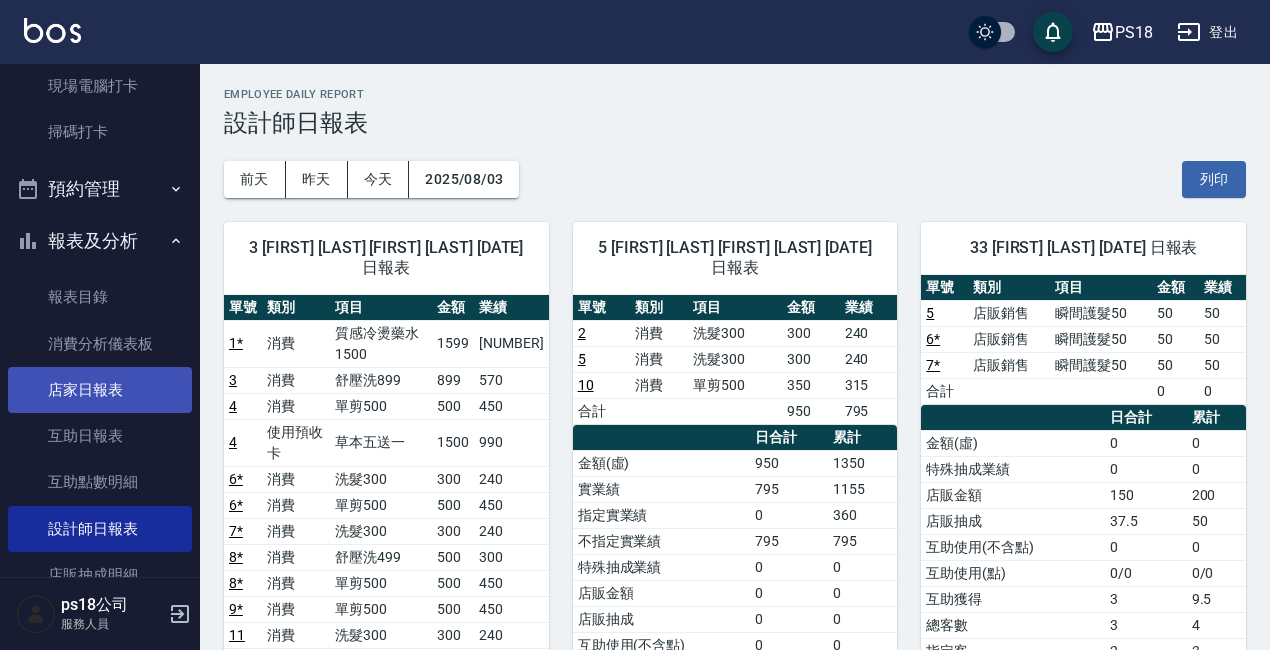 click on "店家日報表" at bounding box center (100, 390) 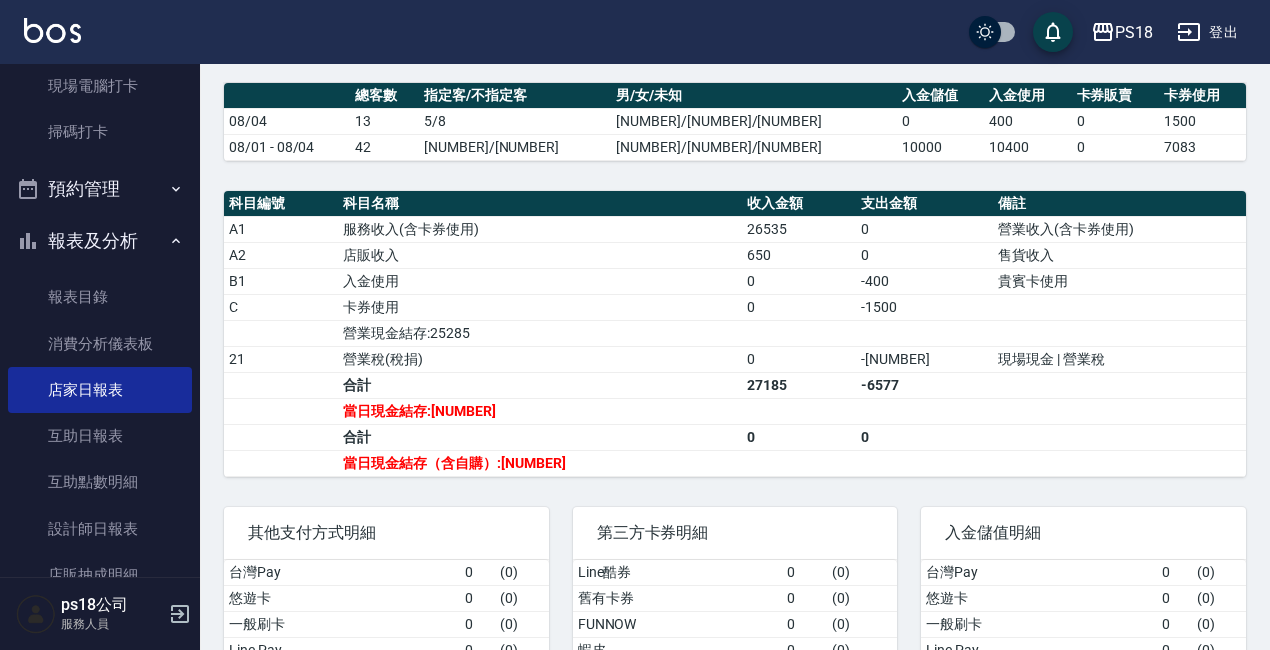 scroll, scrollTop: 600, scrollLeft: 0, axis: vertical 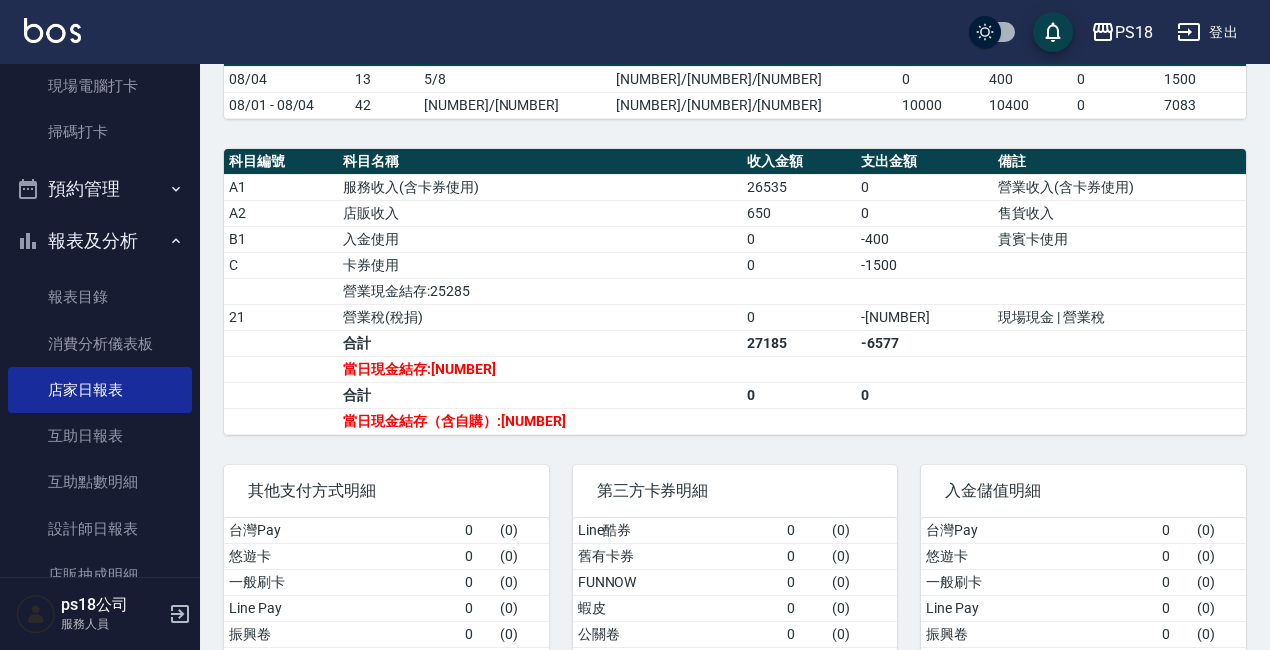 click 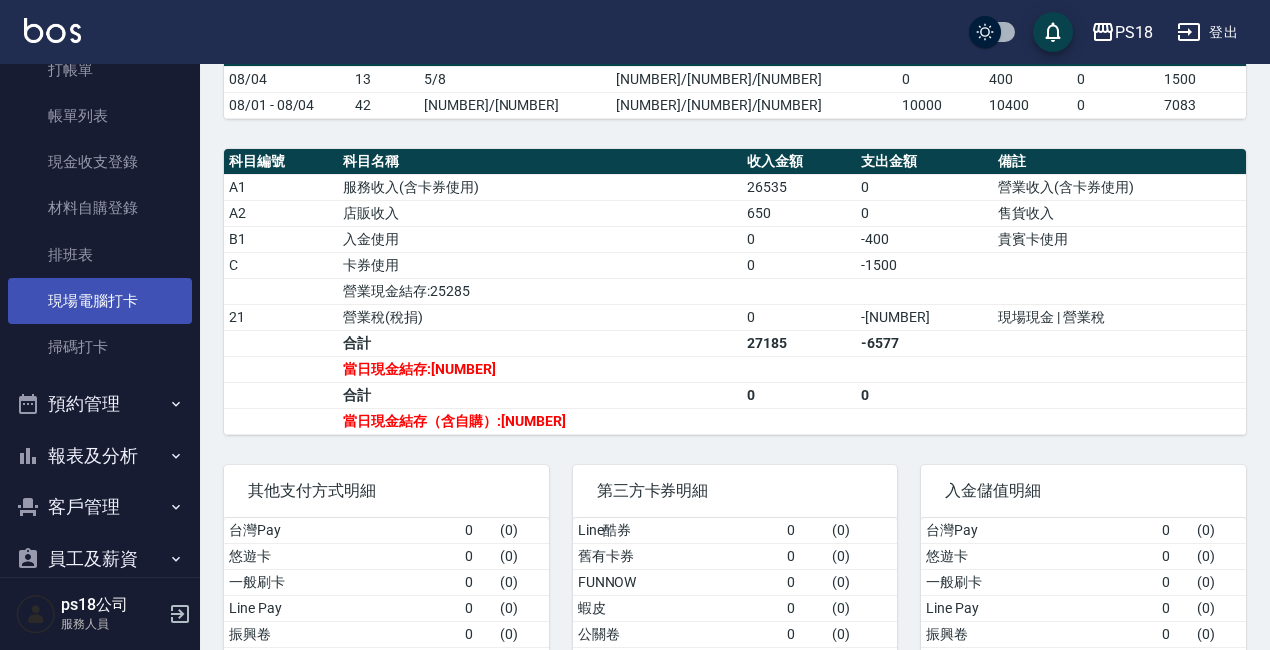 scroll, scrollTop: 0, scrollLeft: 0, axis: both 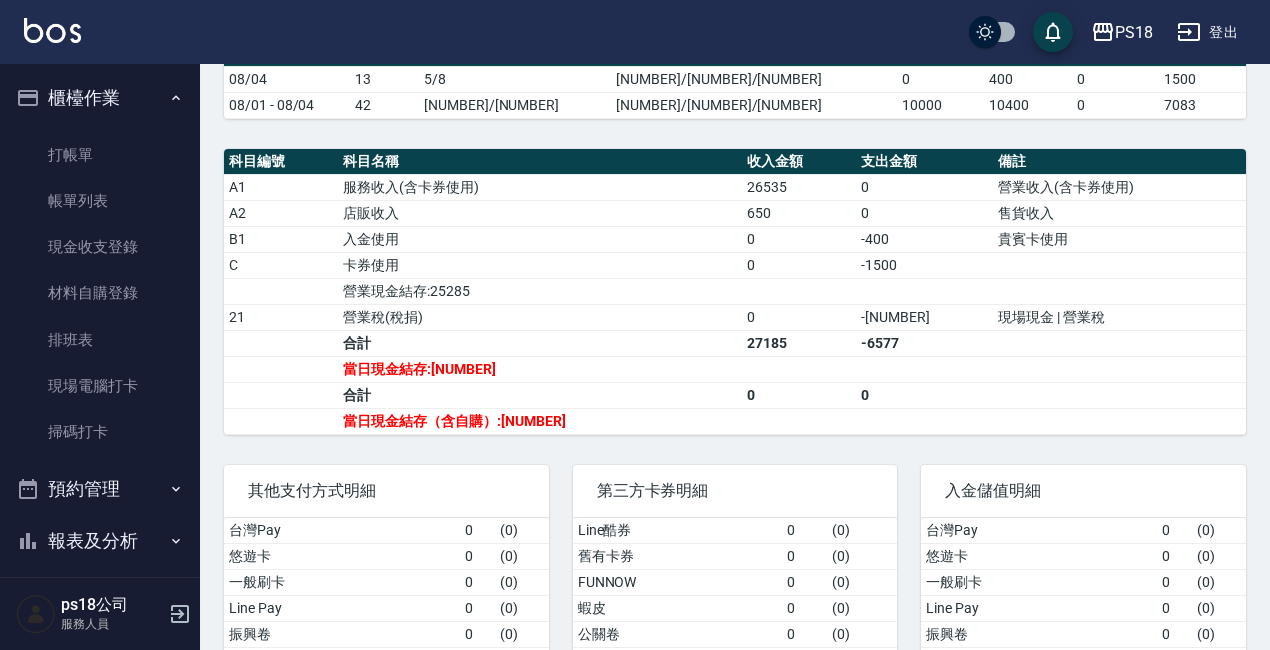 click 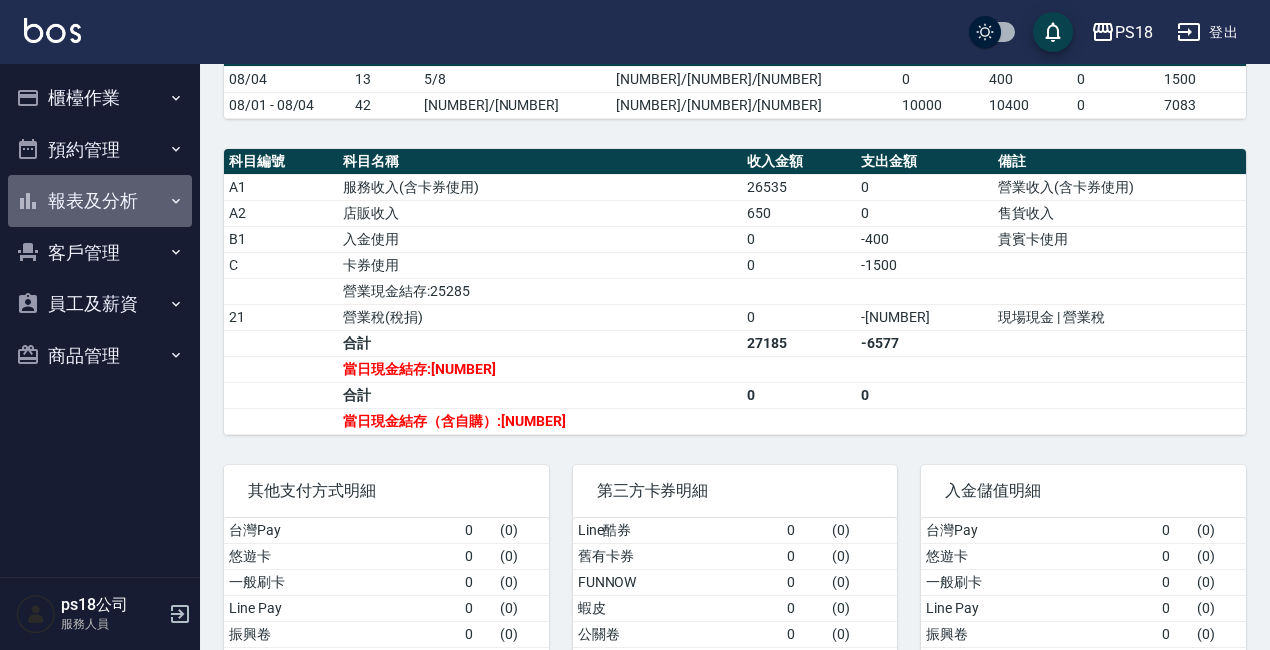click on "報表及分析" at bounding box center [100, 201] 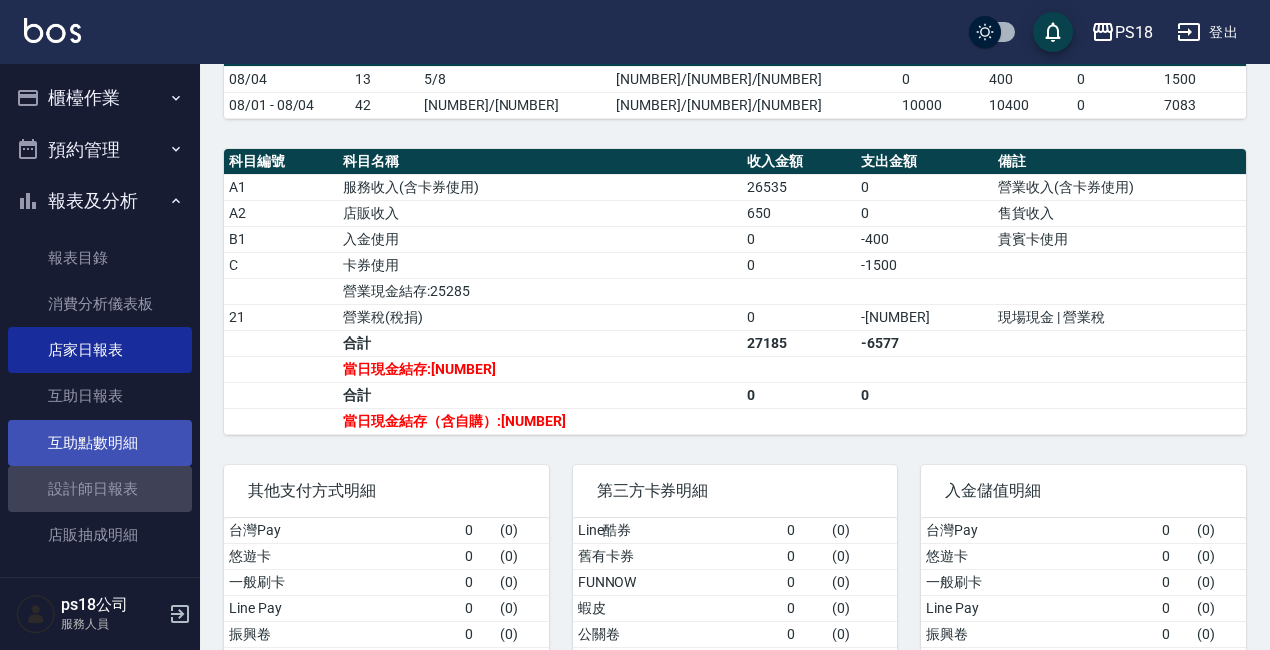 drag, startPoint x: 108, startPoint y: 487, endPoint x: 95, endPoint y: 456, distance: 33.61547 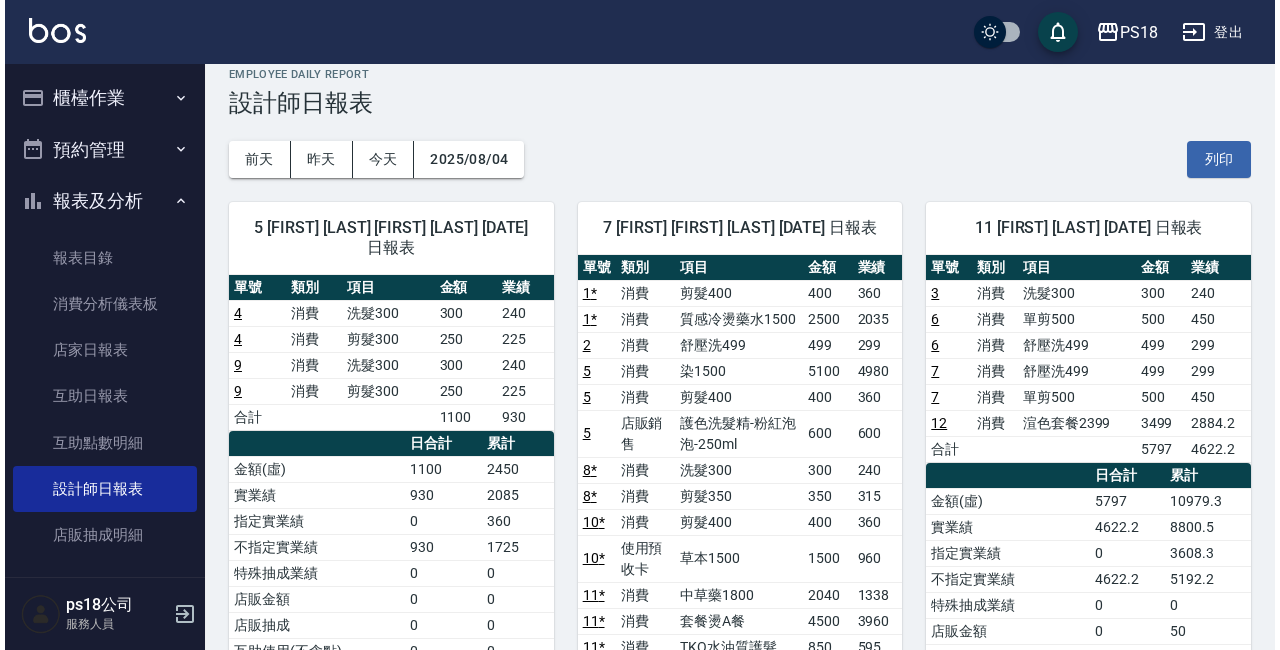 scroll, scrollTop: 0, scrollLeft: 0, axis: both 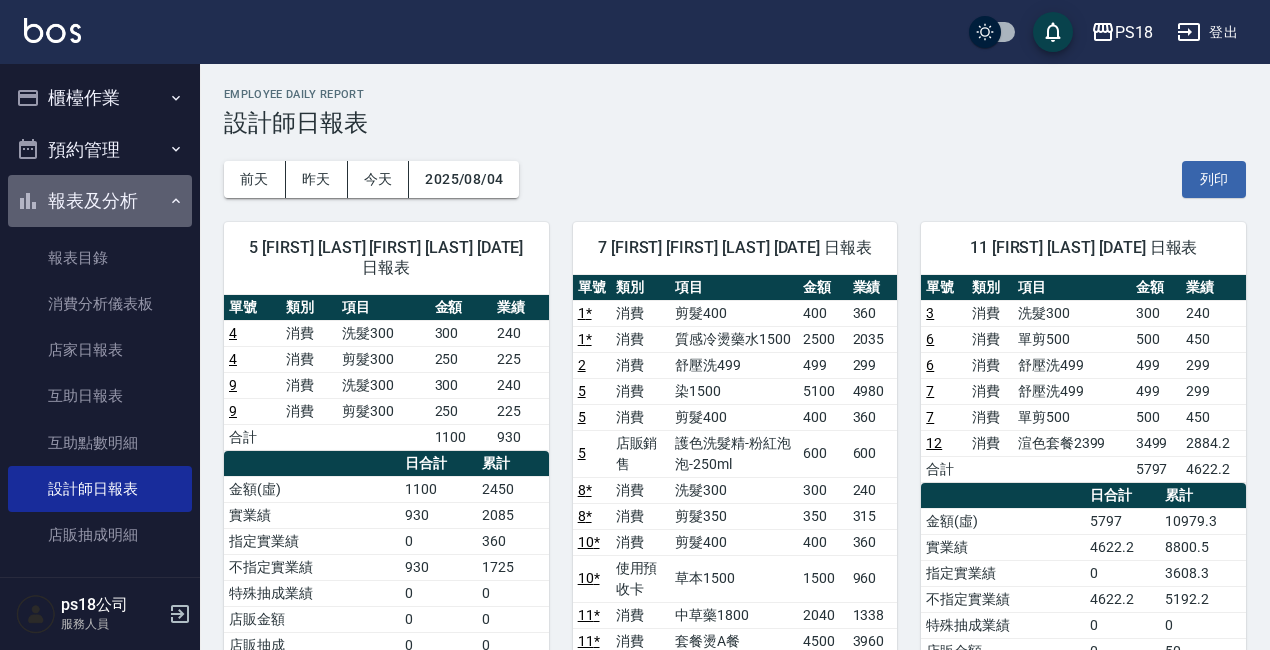 click 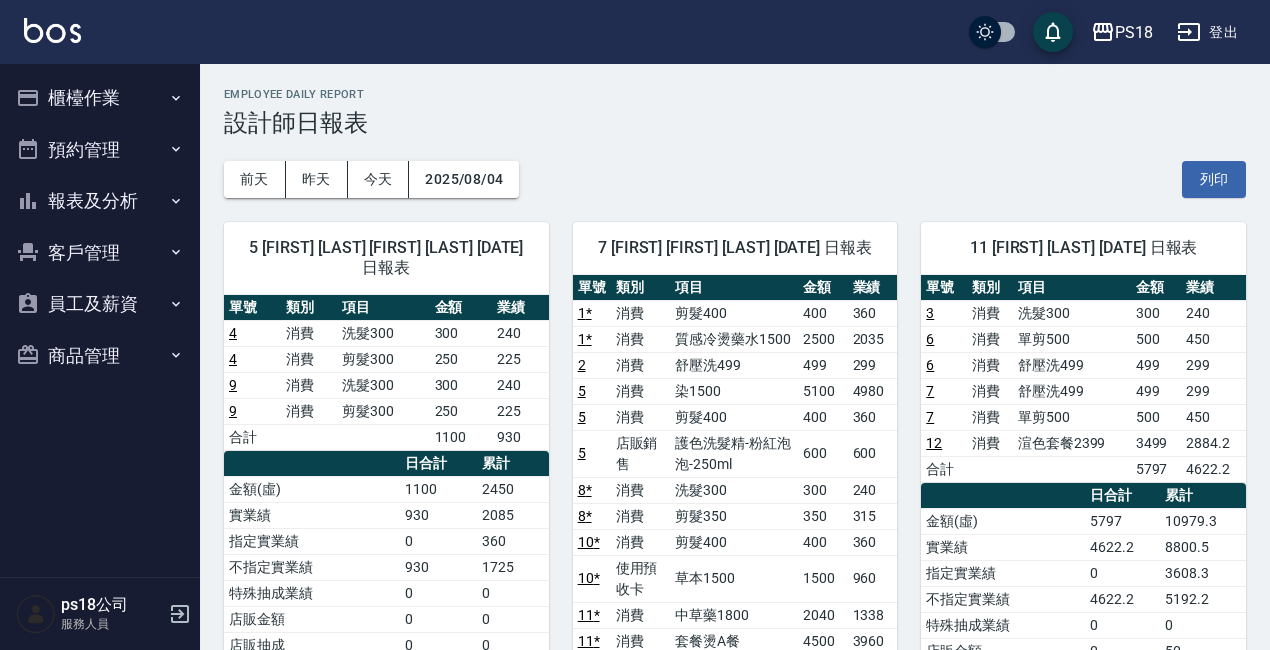 click on "登出" at bounding box center [1207, 32] 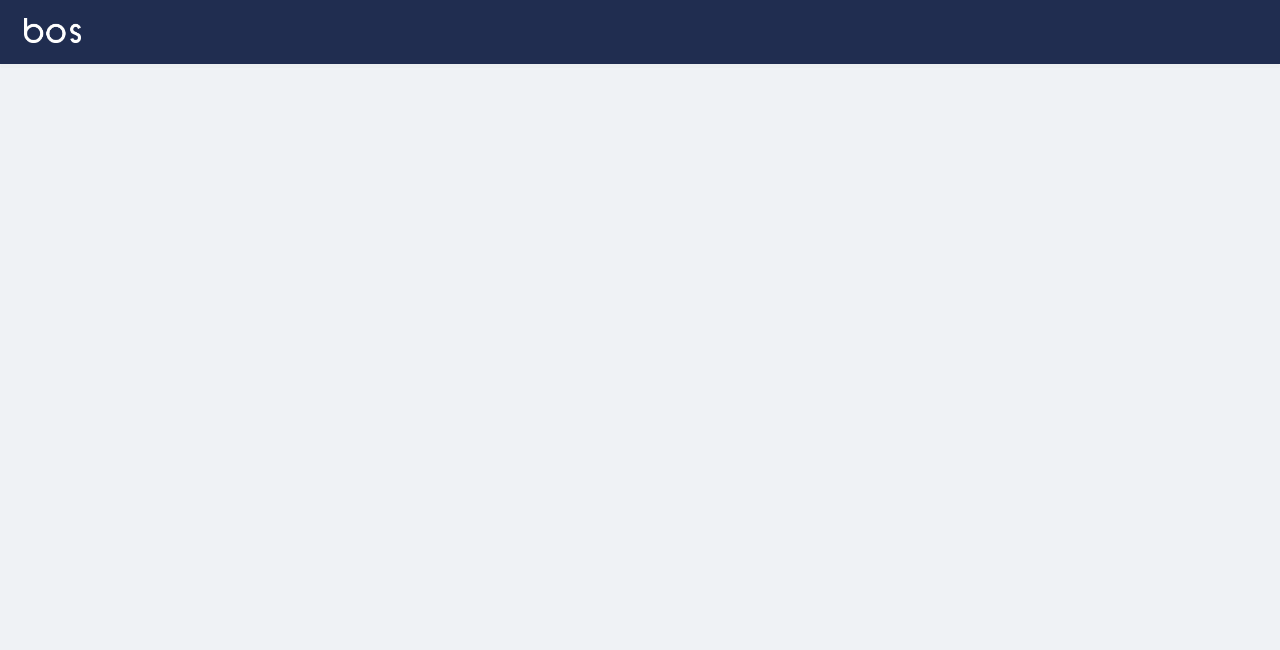 scroll, scrollTop: 0, scrollLeft: 0, axis: both 